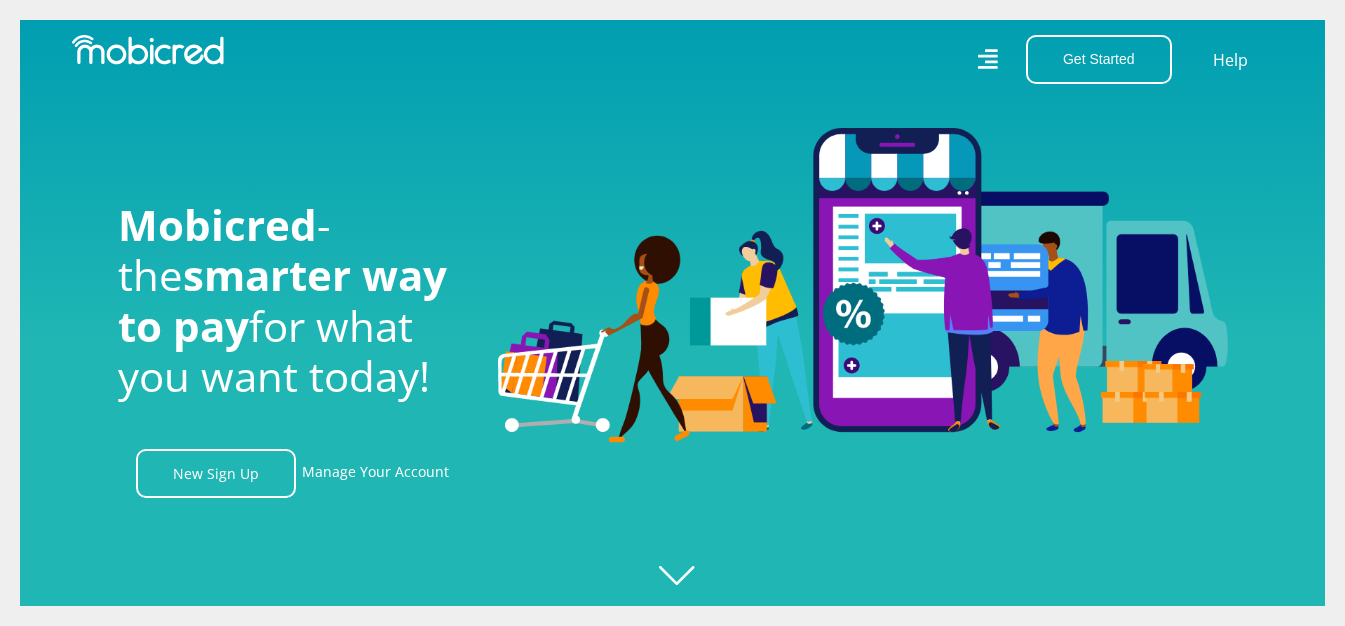 scroll, scrollTop: 0, scrollLeft: 0, axis: both 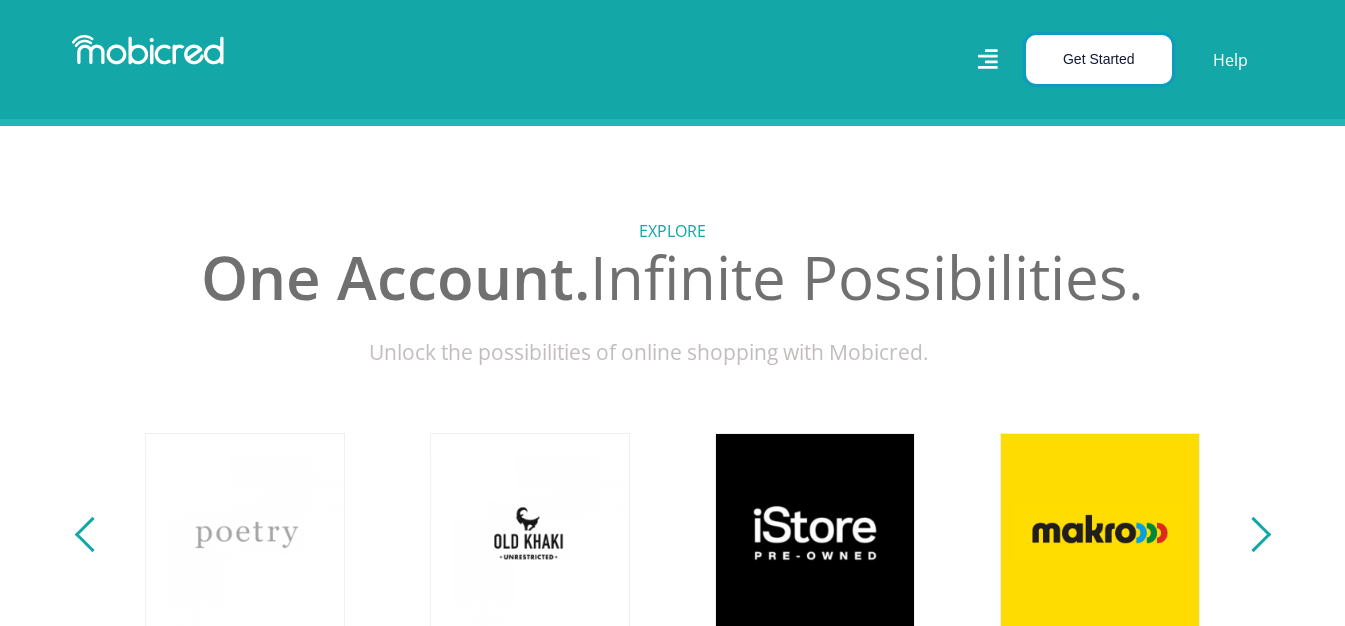 click on "Get Started" at bounding box center [1099, 59] 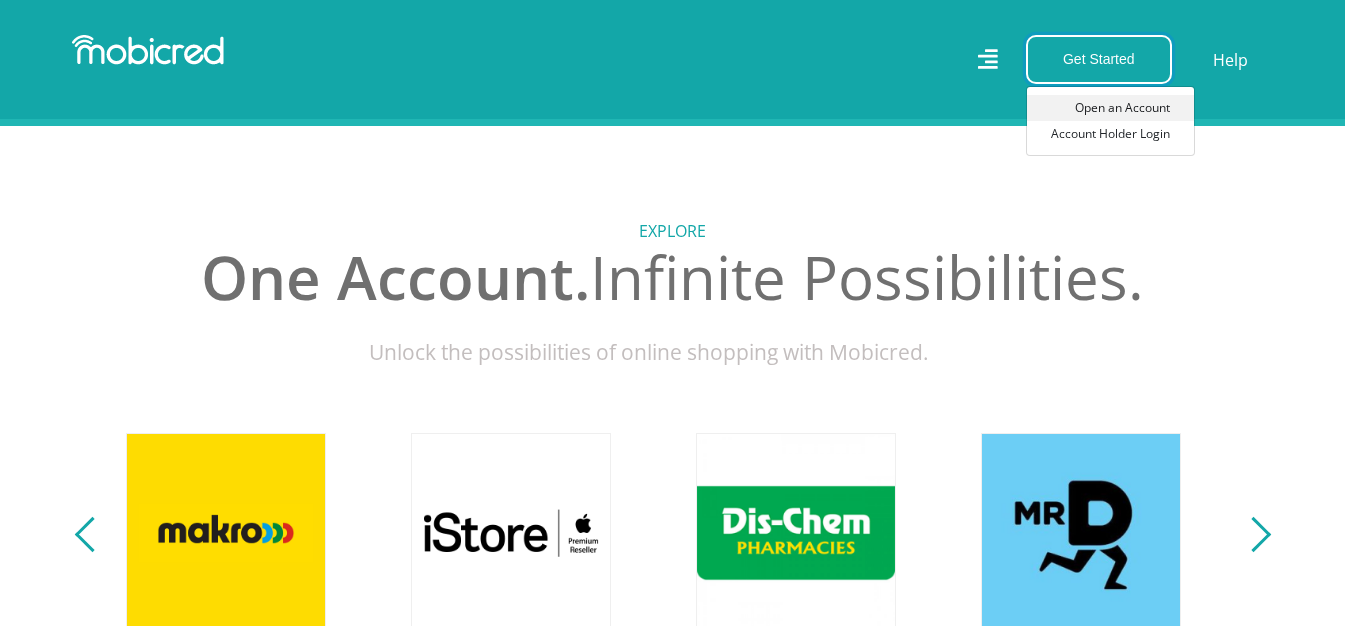 scroll, scrollTop: 0, scrollLeft: 2280, axis: horizontal 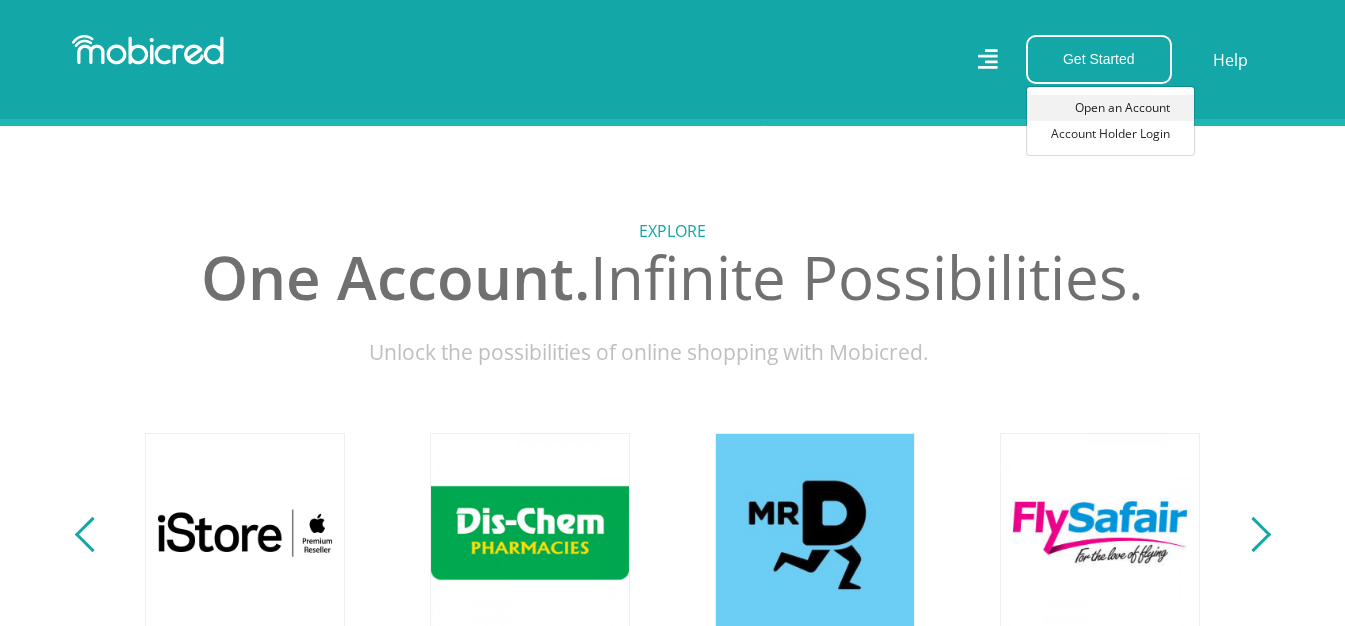 click on "Open an Account" at bounding box center (1110, 108) 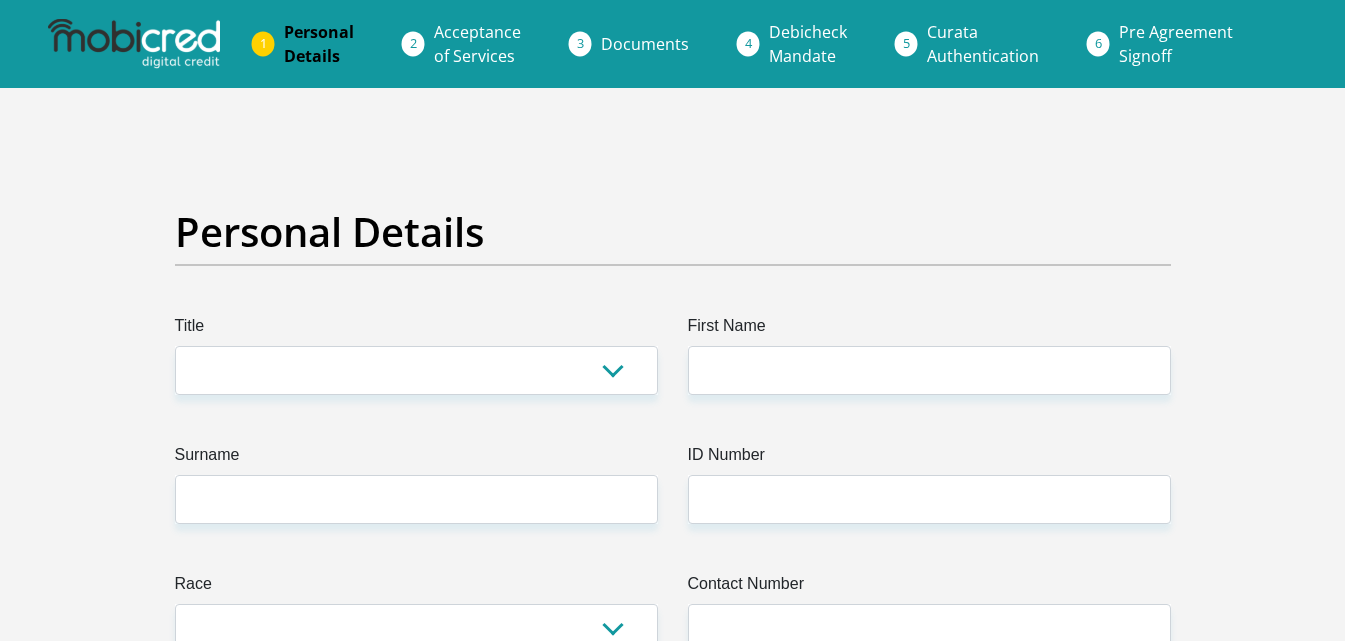 scroll, scrollTop: 0, scrollLeft: 0, axis: both 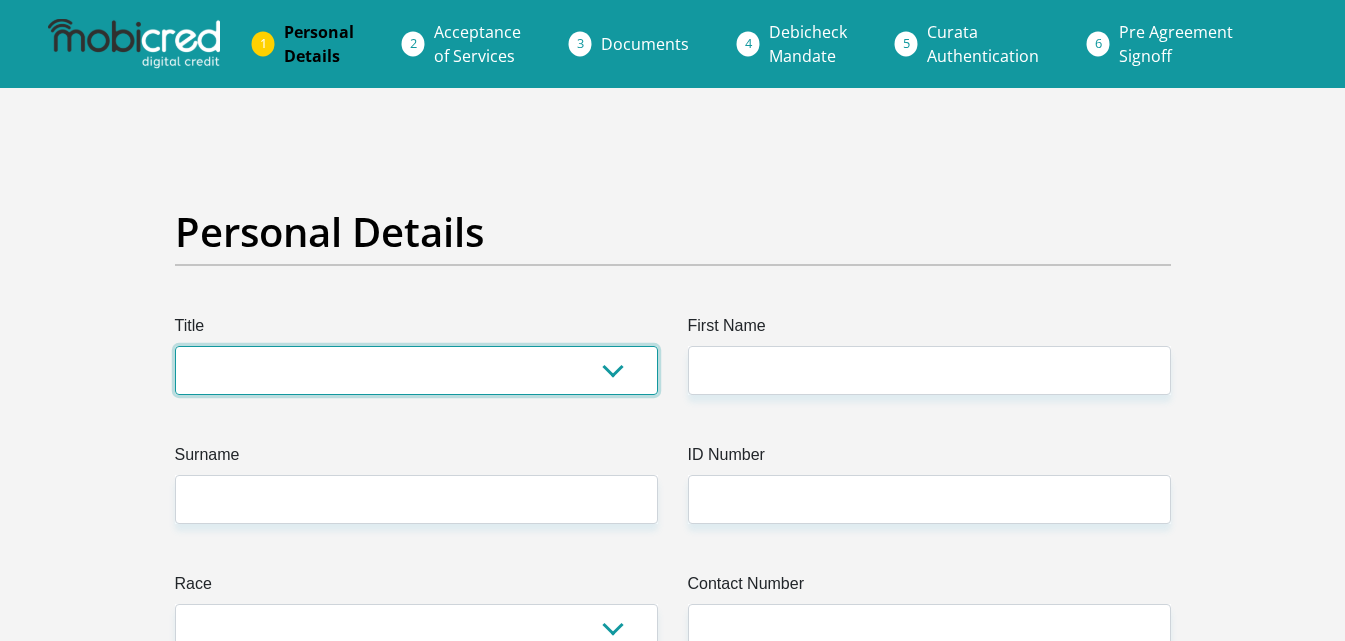 click on "Mr
Ms
Mrs
Dr
Other" at bounding box center [416, 370] 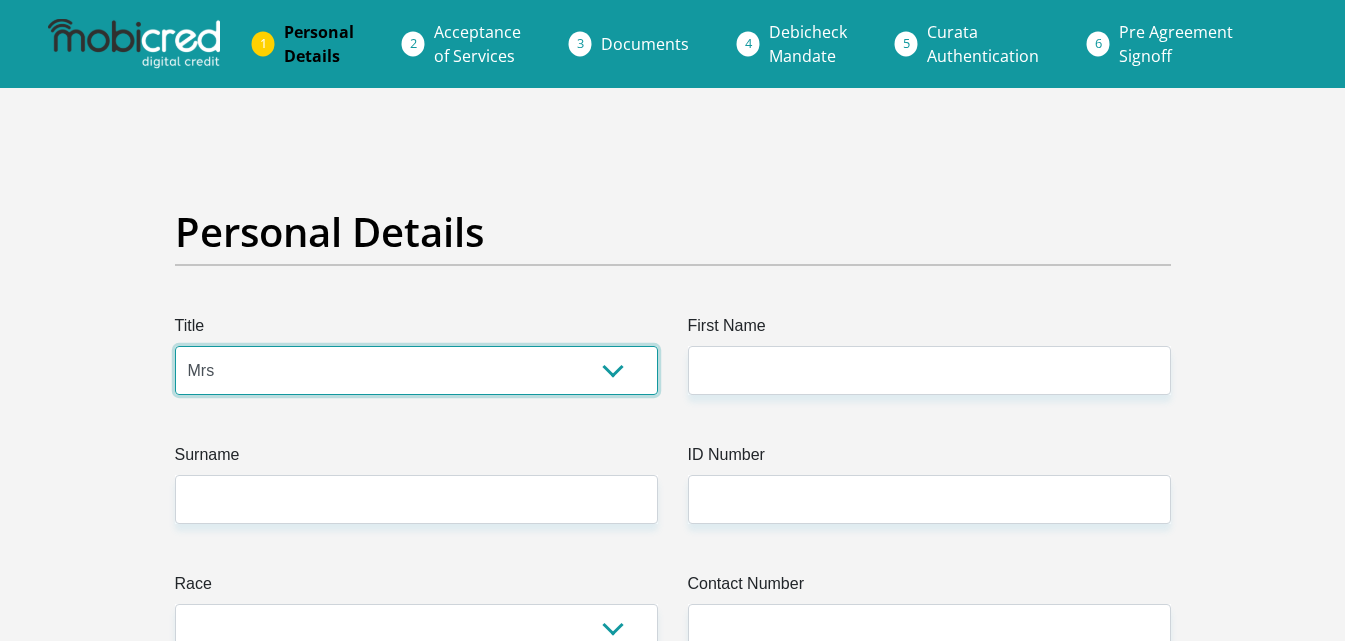 click on "Mr
Ms
Mrs
Dr
Other" at bounding box center [416, 370] 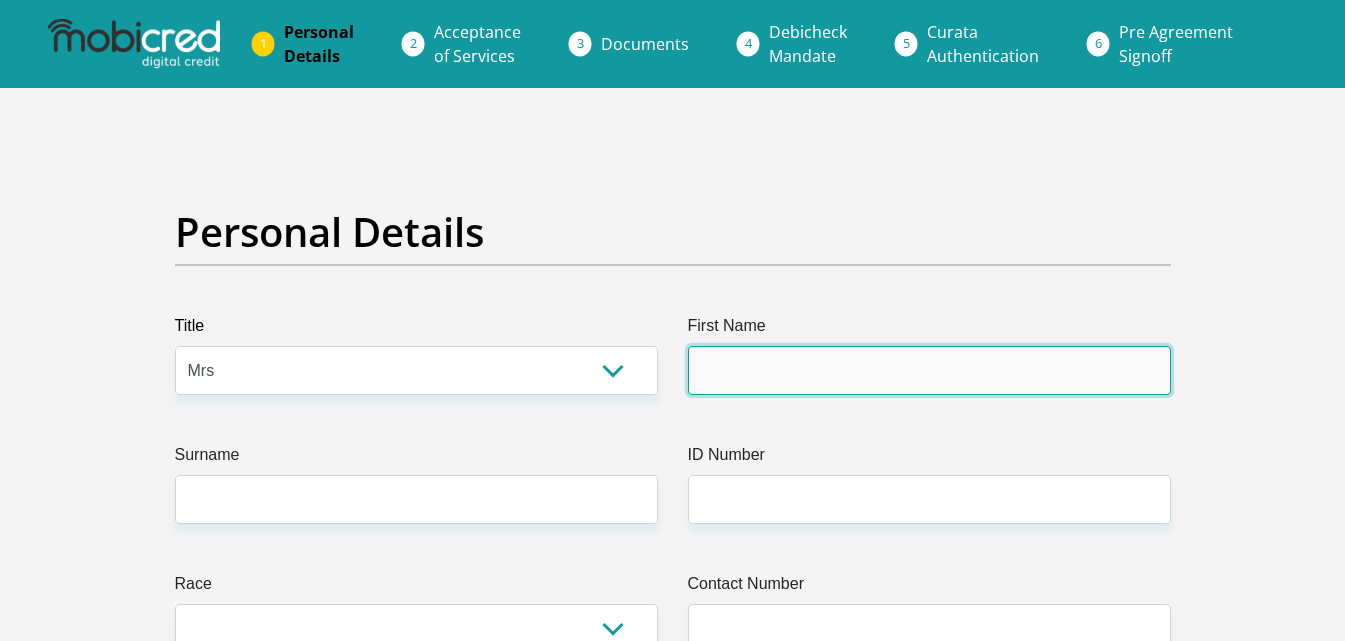 click on "First Name" at bounding box center (929, 370) 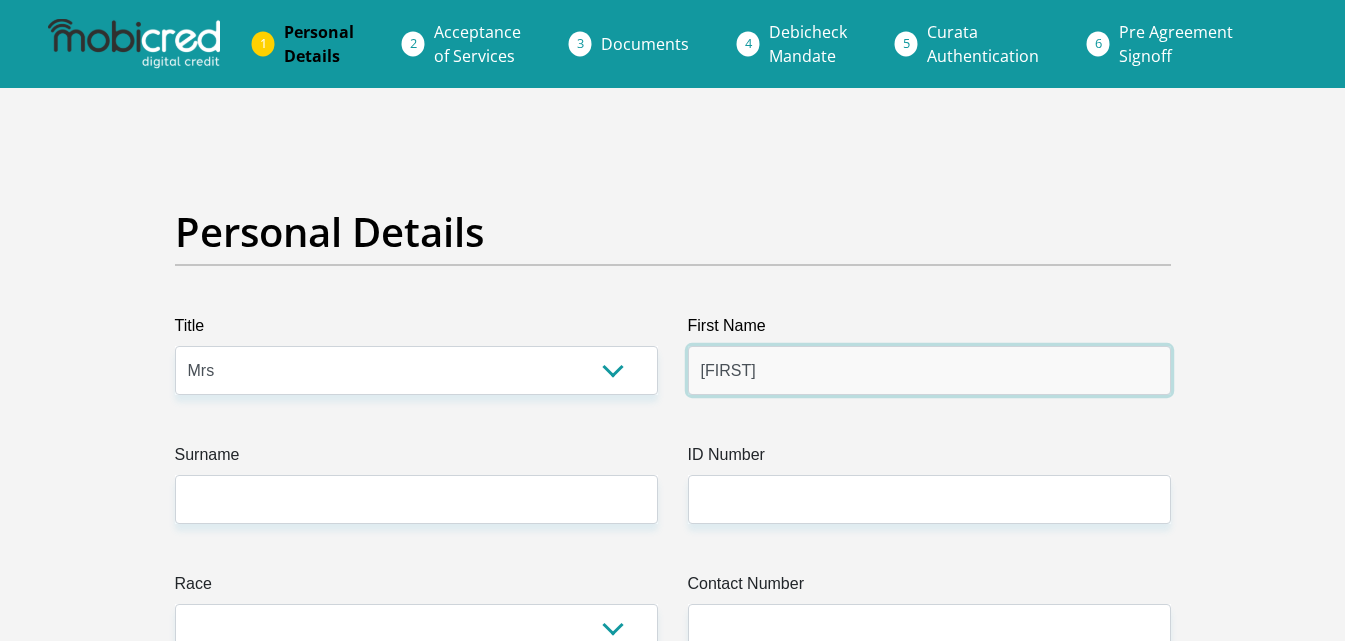 type on "[FIRST]" 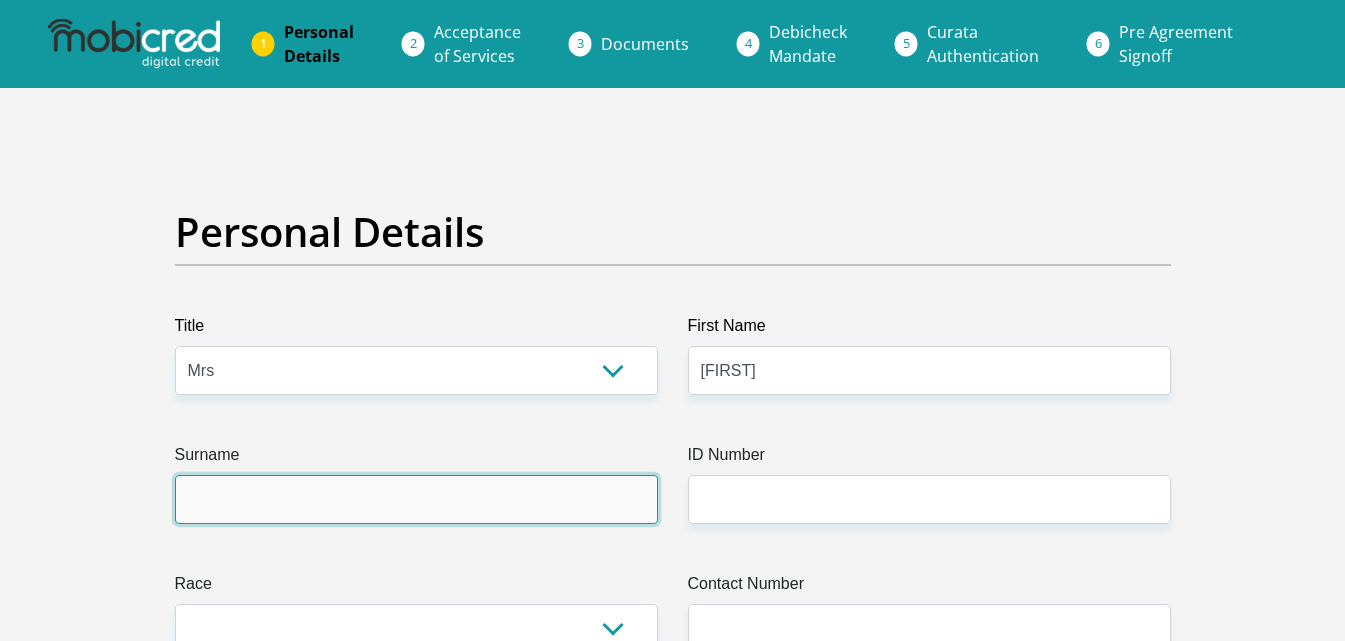 click on "Surname" at bounding box center [416, 499] 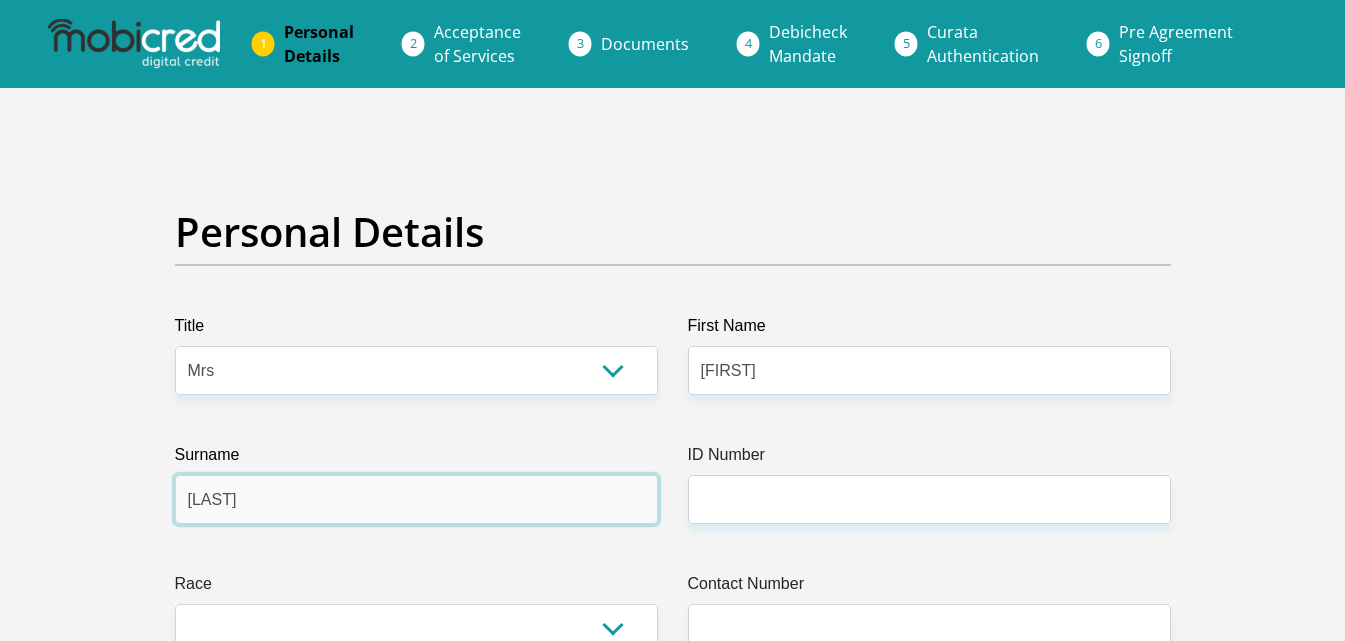 type on "Majiet" 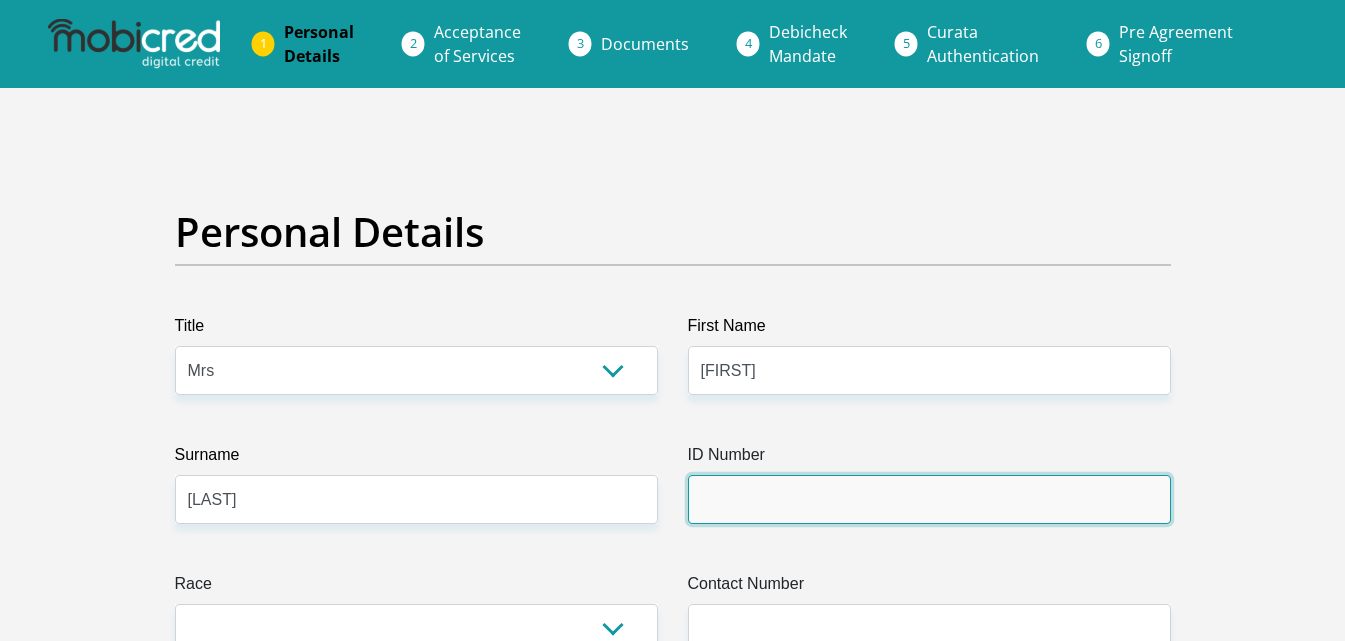 click on "ID Number" at bounding box center (929, 499) 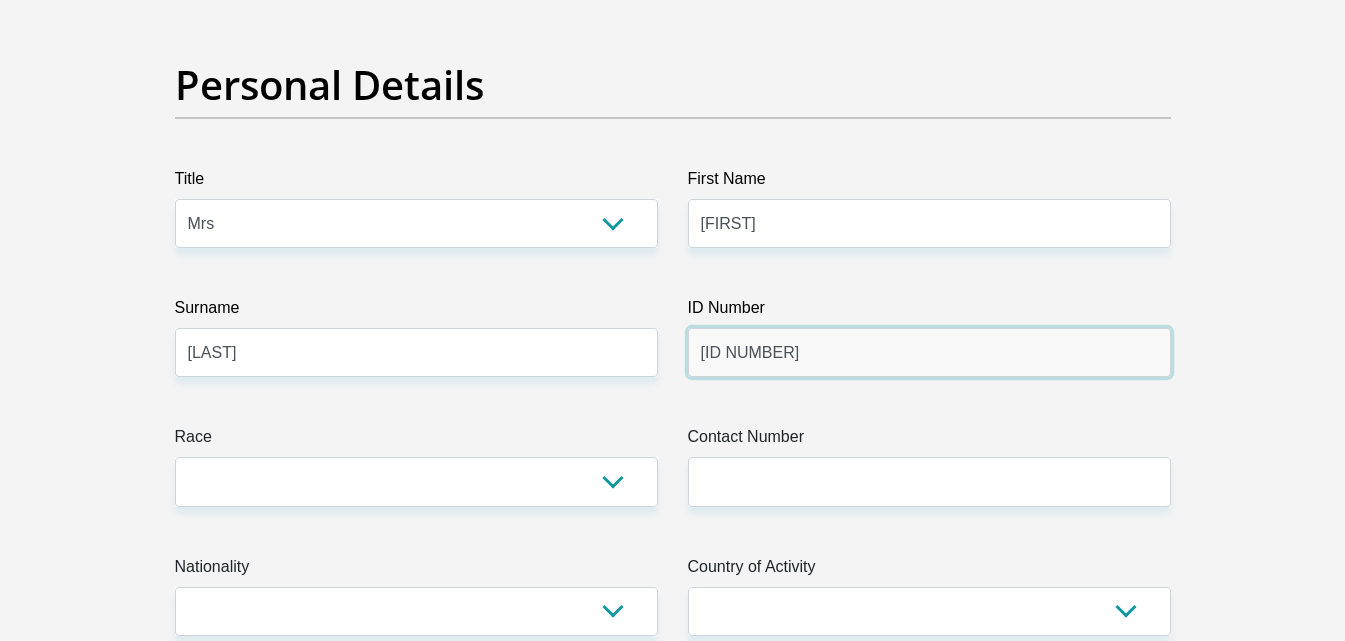 scroll, scrollTop: 200, scrollLeft: 0, axis: vertical 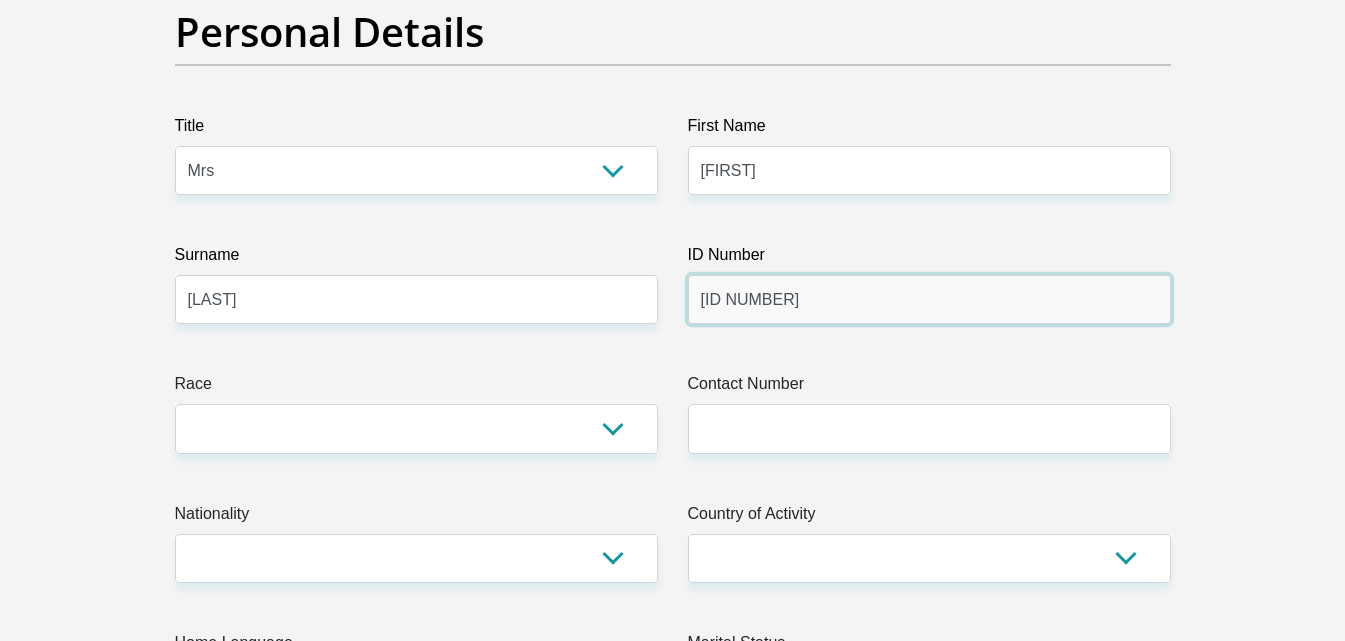 type on "7108090205083" 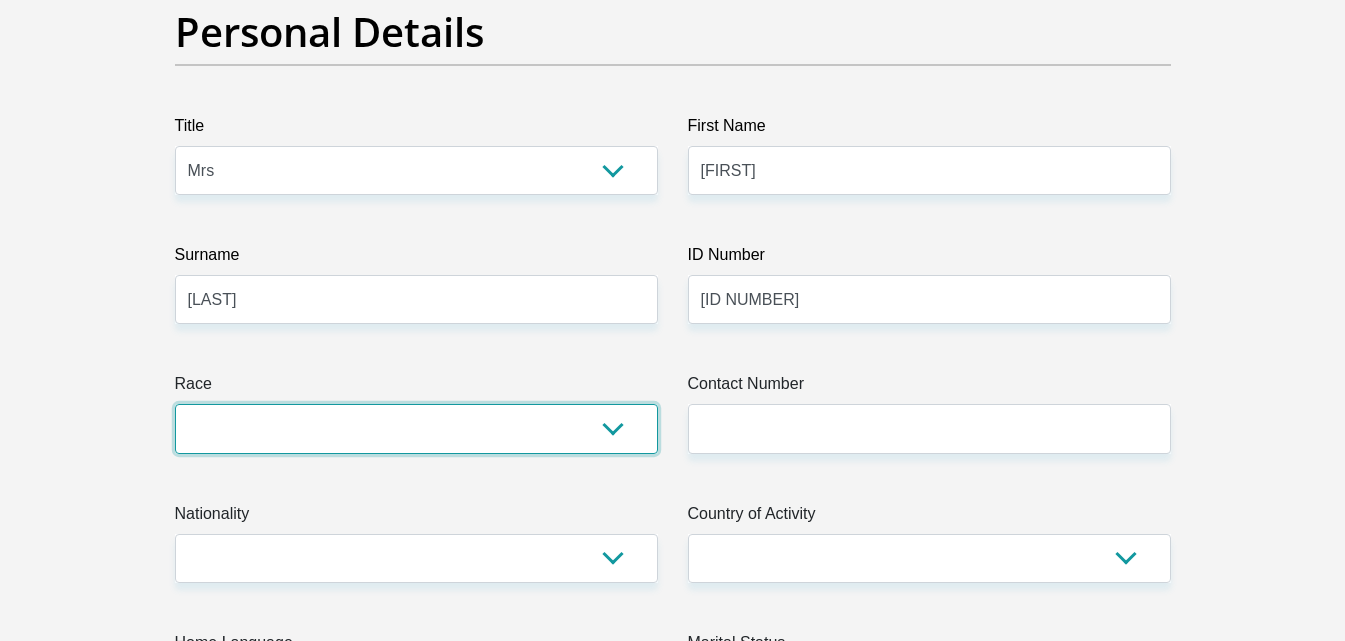 click on "Black
Coloured
Indian
White
Other" at bounding box center [416, 428] 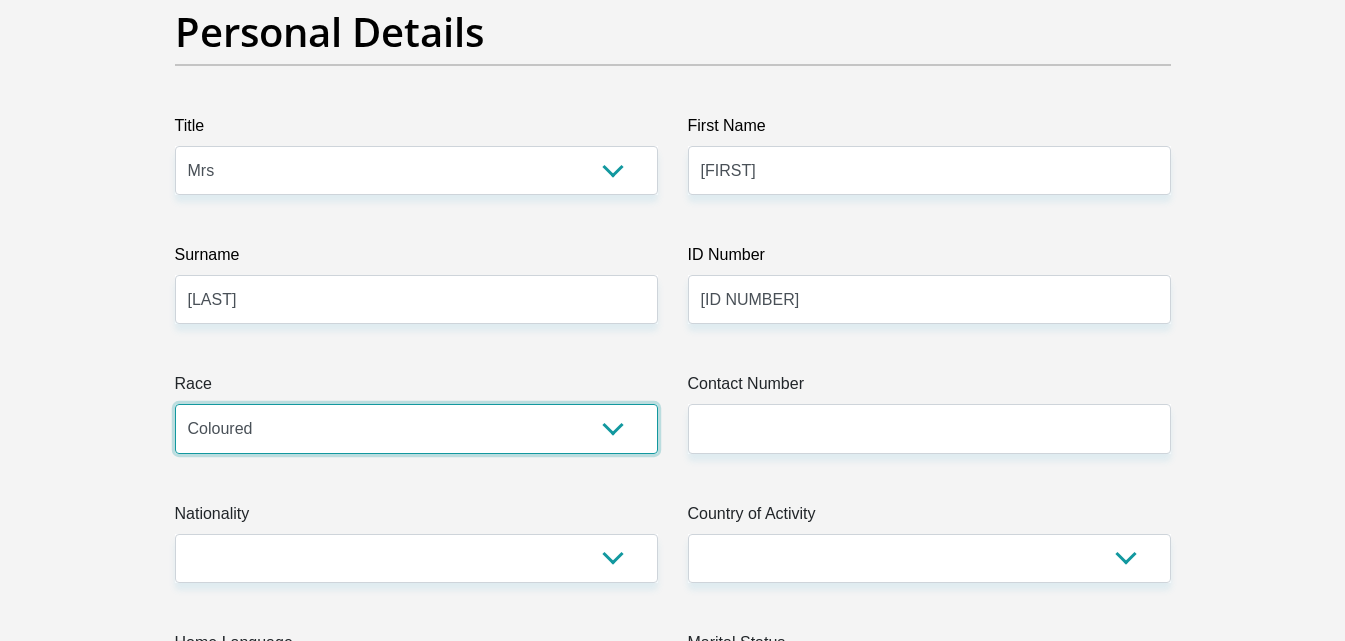 click on "Black
Coloured
Indian
White
Other" at bounding box center (416, 428) 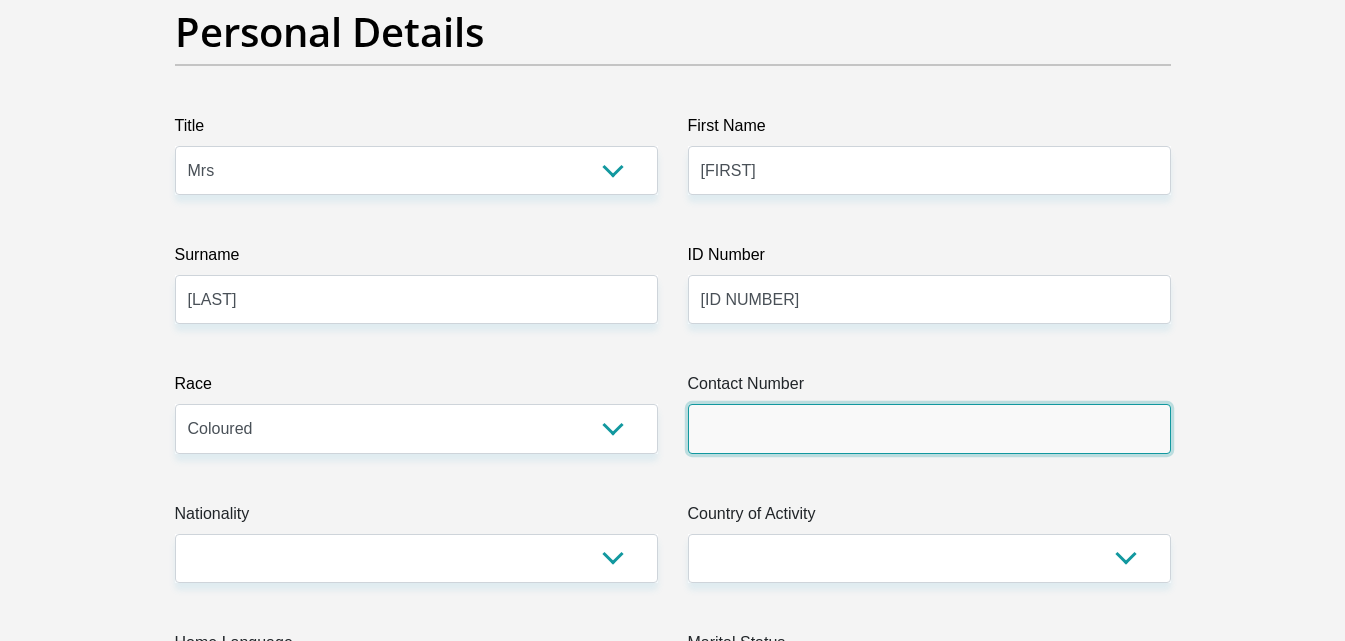click on "Contact Number" at bounding box center (929, 428) 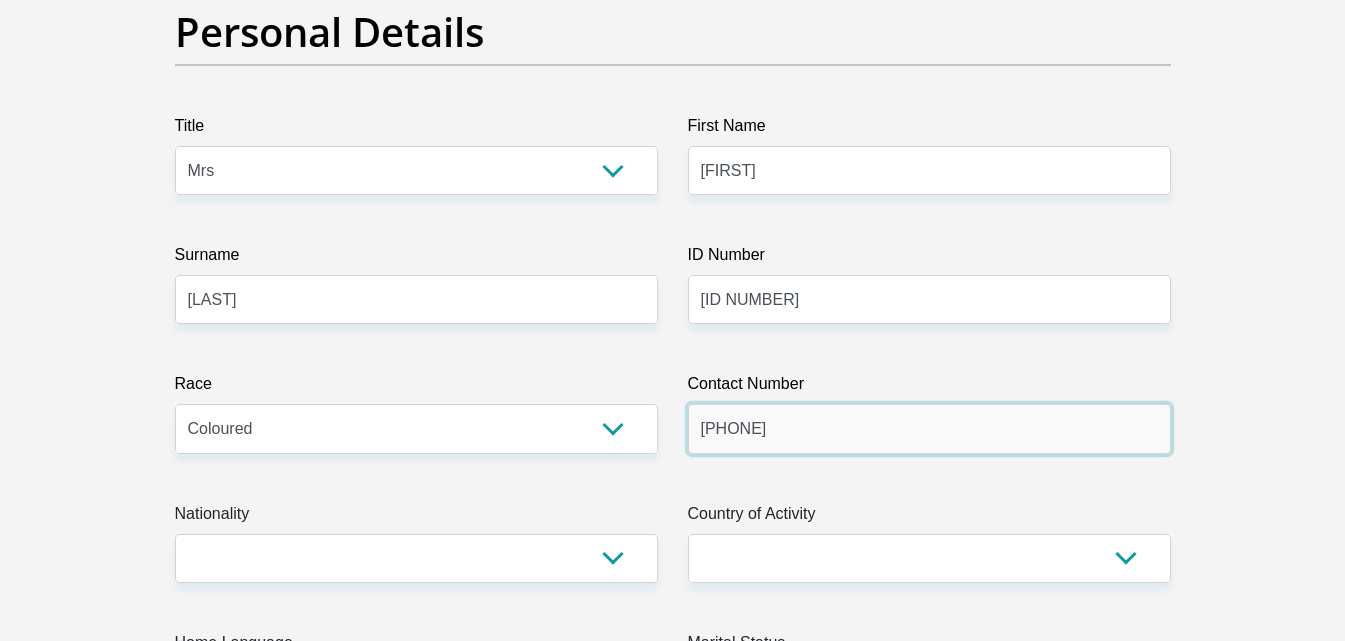 type on "0823478305" 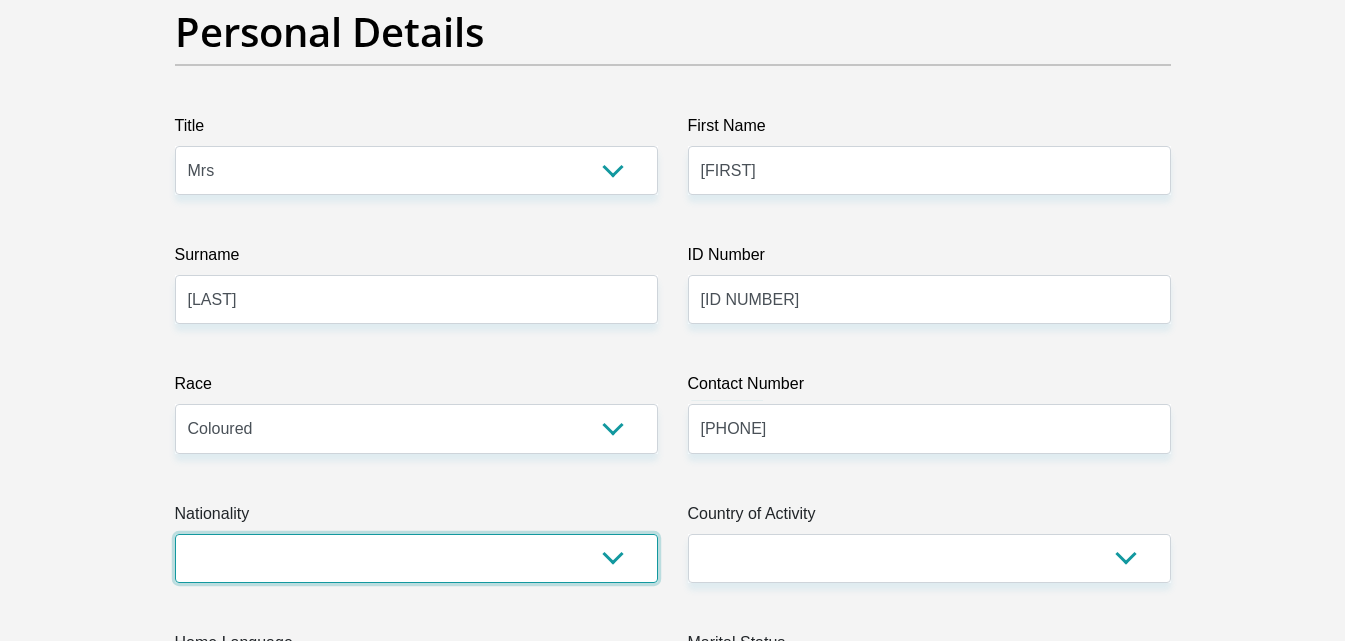 click on "South Africa
Afghanistan
Aland Islands
Albania
Algeria
America Samoa
American Virgin Islands
Andorra
Angola
Anguilla
Antarctica
Antigua and Barbuda
Argentina
Armenia
Aruba
Ascension Island
Australia
Austria
Azerbaijan
Bahamas
Bahrain
Bangladesh
Barbados
Chad" at bounding box center (416, 558) 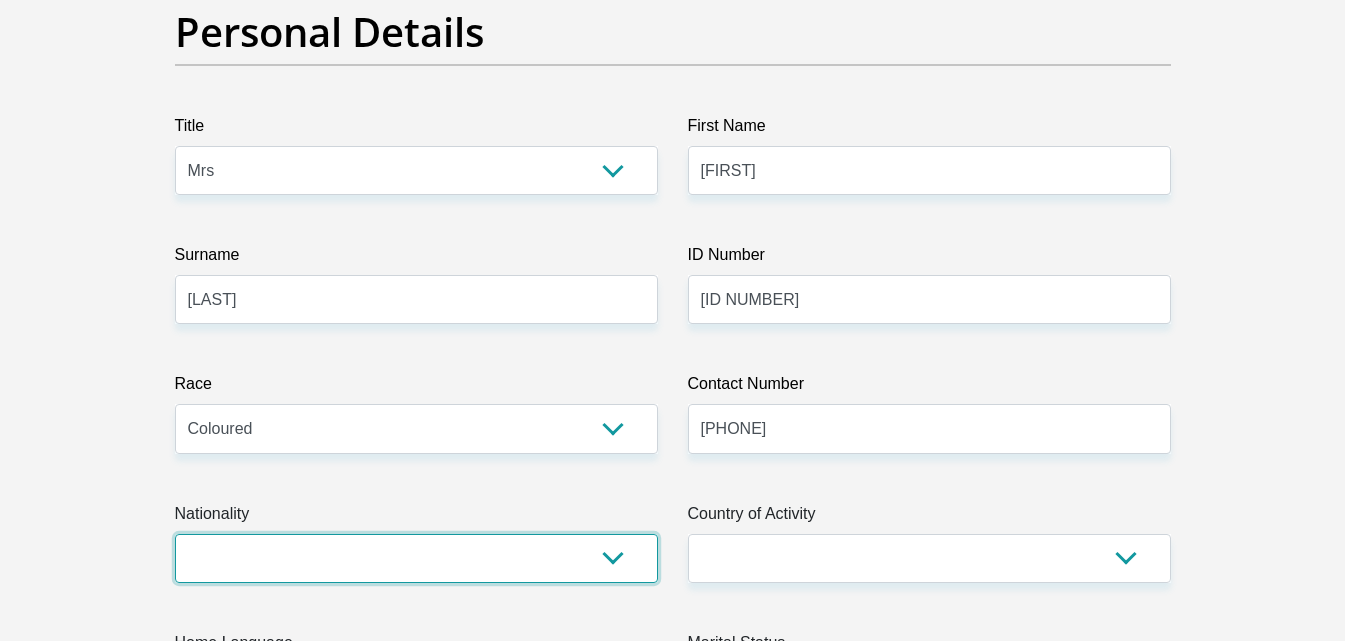 select on "ZAF" 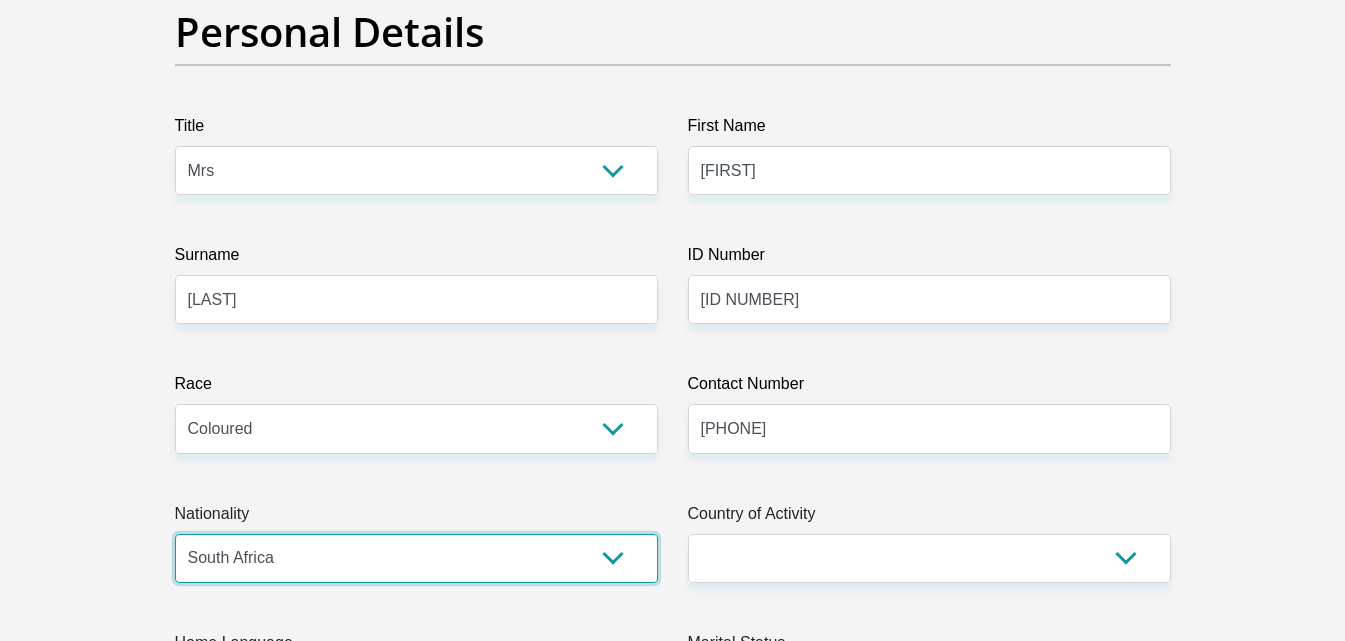 click on "South Africa
Afghanistan
Aland Islands
Albania
Algeria
America Samoa
American Virgin Islands
Andorra
Angola
Anguilla
Antarctica
Antigua and Barbuda
Argentina
Armenia
Aruba
Ascension Island
Australia
Austria
Azerbaijan
Bahamas
Bahrain
Bangladesh
Barbados
Chad" at bounding box center (416, 558) 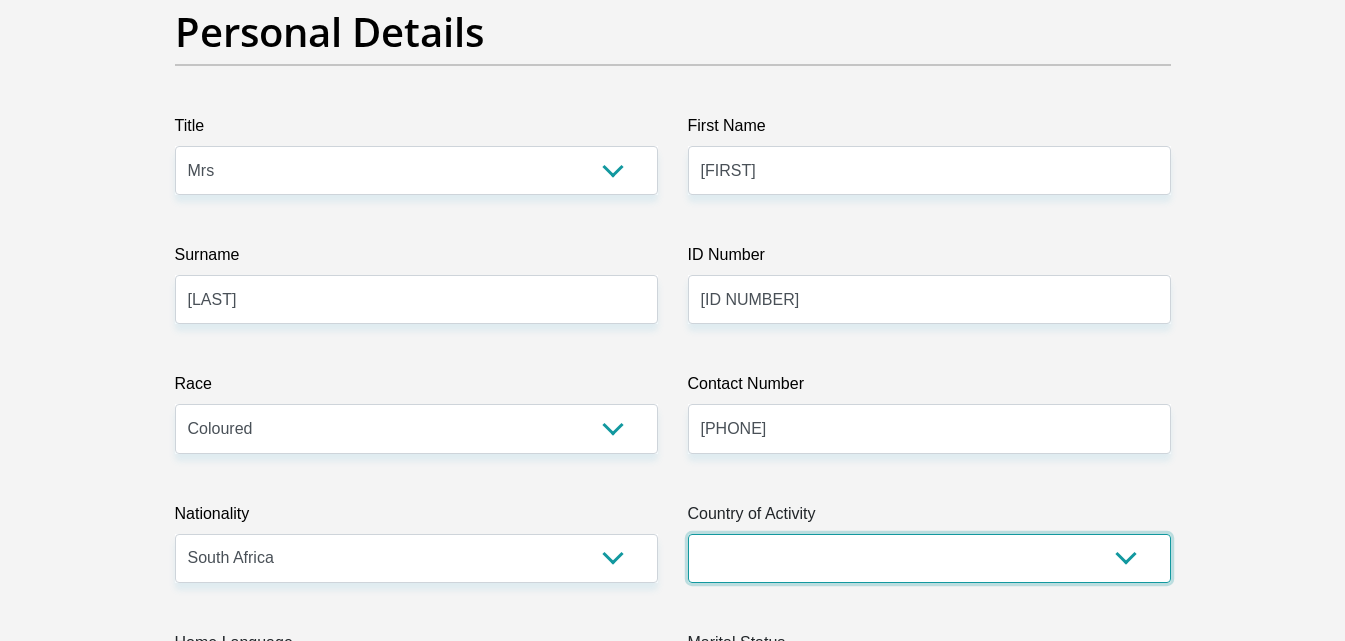 click on "South Africa
Afghanistan
Aland Islands
Albania
Algeria
America Samoa
American Virgin Islands
Andorra
Angola
Anguilla
Antarctica
Antigua and Barbuda
Argentina
Armenia
Aruba
Ascension Island
Australia
Austria
Azerbaijan
Chad" at bounding box center (929, 558) 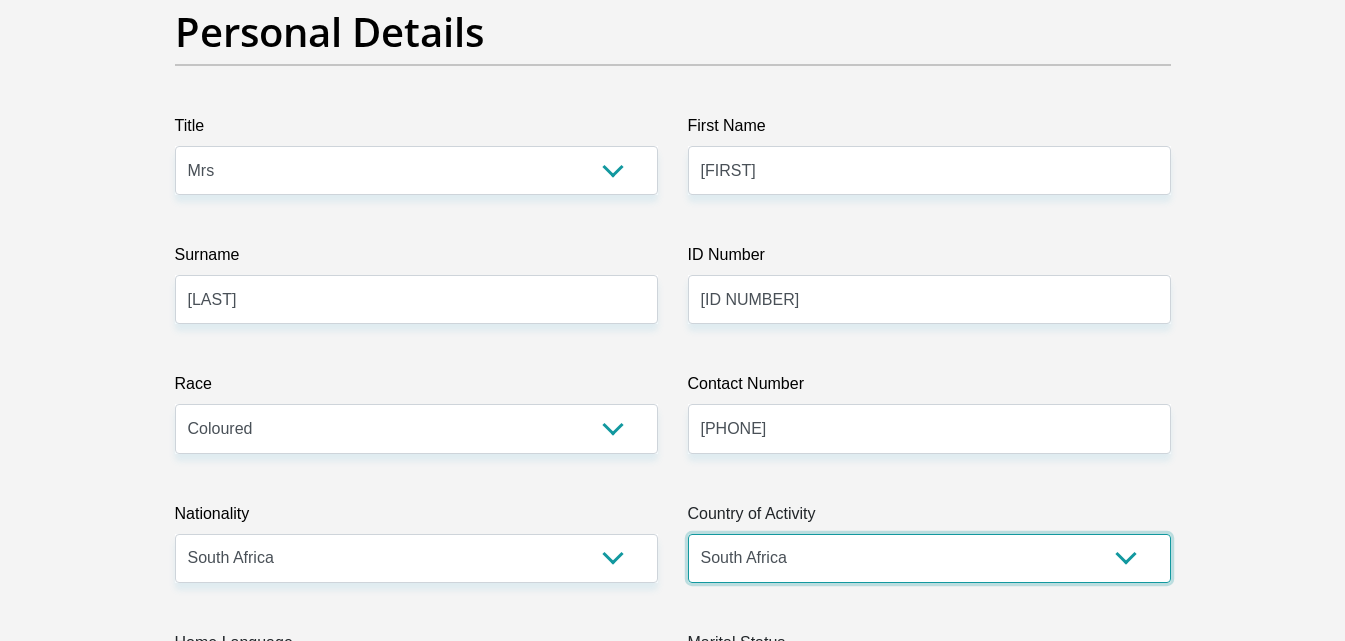 click on "South Africa
Afghanistan
Aland Islands
Albania
Algeria
America Samoa
American Virgin Islands
Andorra
Angola
Anguilla
Antarctica
Antigua and Barbuda
Argentina
Armenia
Aruba
Ascension Island
Australia
Austria
Azerbaijan
Chad" at bounding box center [929, 558] 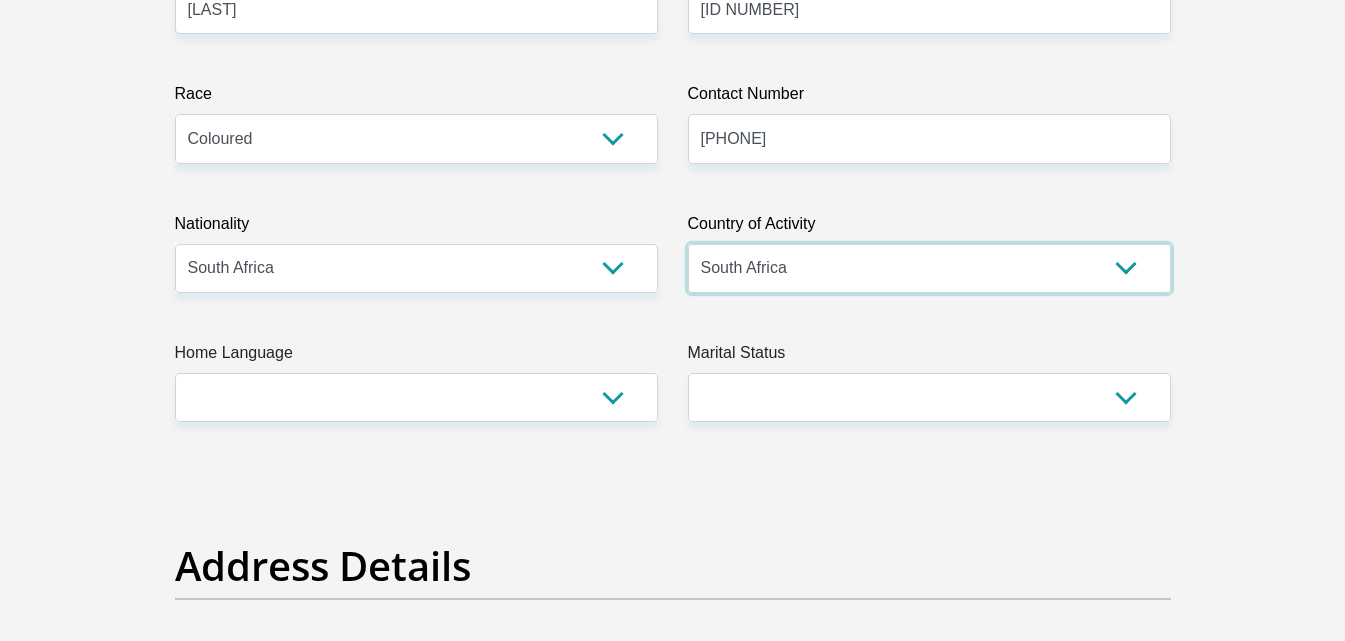 scroll, scrollTop: 500, scrollLeft: 0, axis: vertical 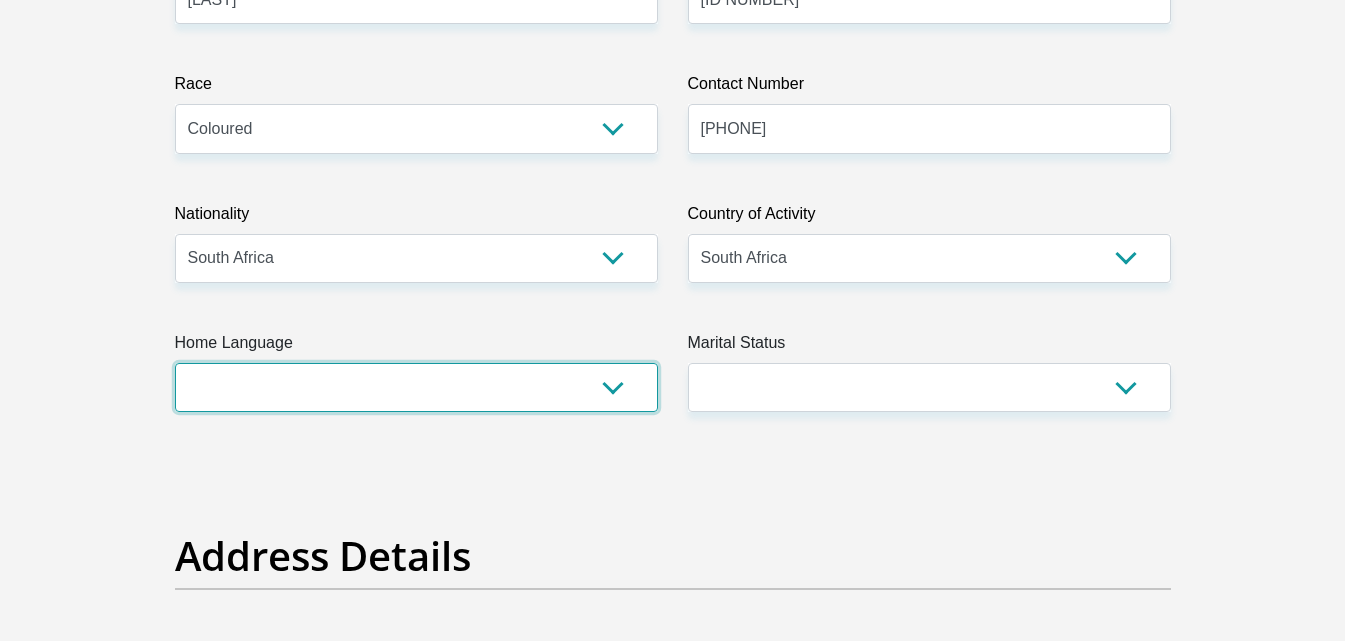 click on "Afrikaans
English
Sepedi
South Ndebele
Southern Sotho
Swati
Tsonga
Tswana
Venda
Xhosa
Zulu
Other" at bounding box center (416, 387) 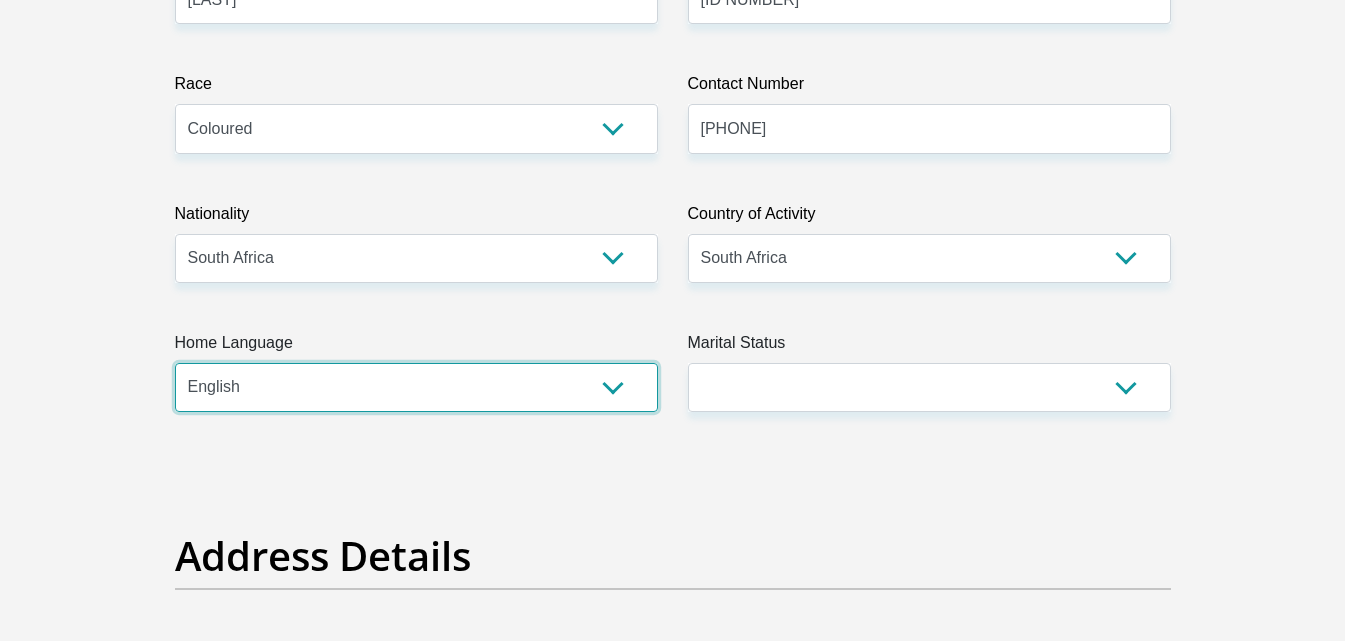 click on "Afrikaans
English
Sepedi
South Ndebele
Southern Sotho
Swati
Tsonga
Tswana
Venda
Xhosa
Zulu
Other" at bounding box center [416, 387] 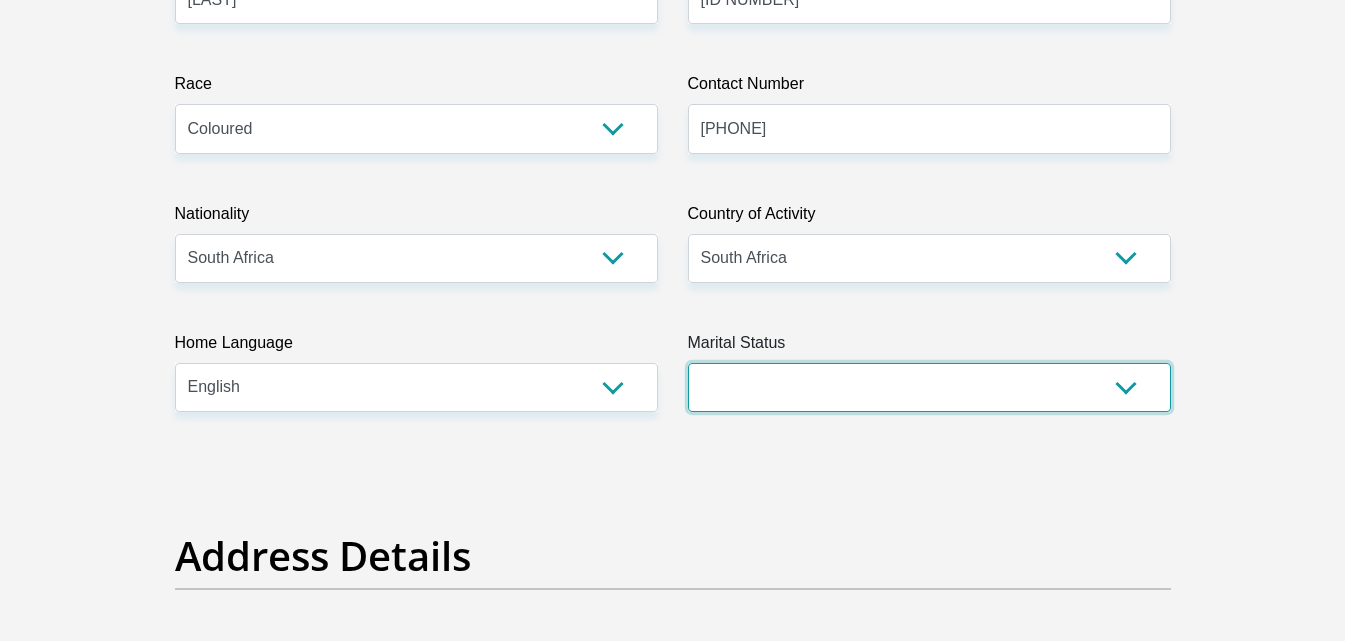 click on "Married ANC
Single
Divorced
Widowed
Married COP or Customary Law" at bounding box center [929, 387] 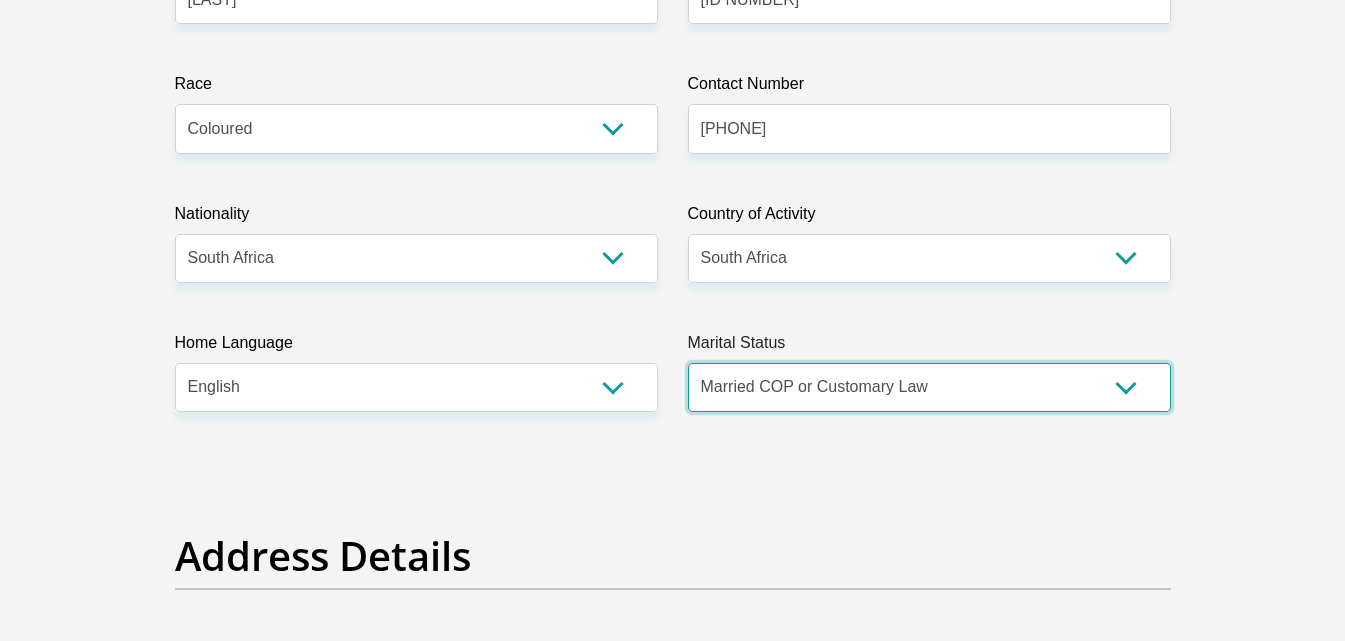 click on "Married ANC
Single
Divorced
Widowed
Married COP or Customary Law" at bounding box center (929, 387) 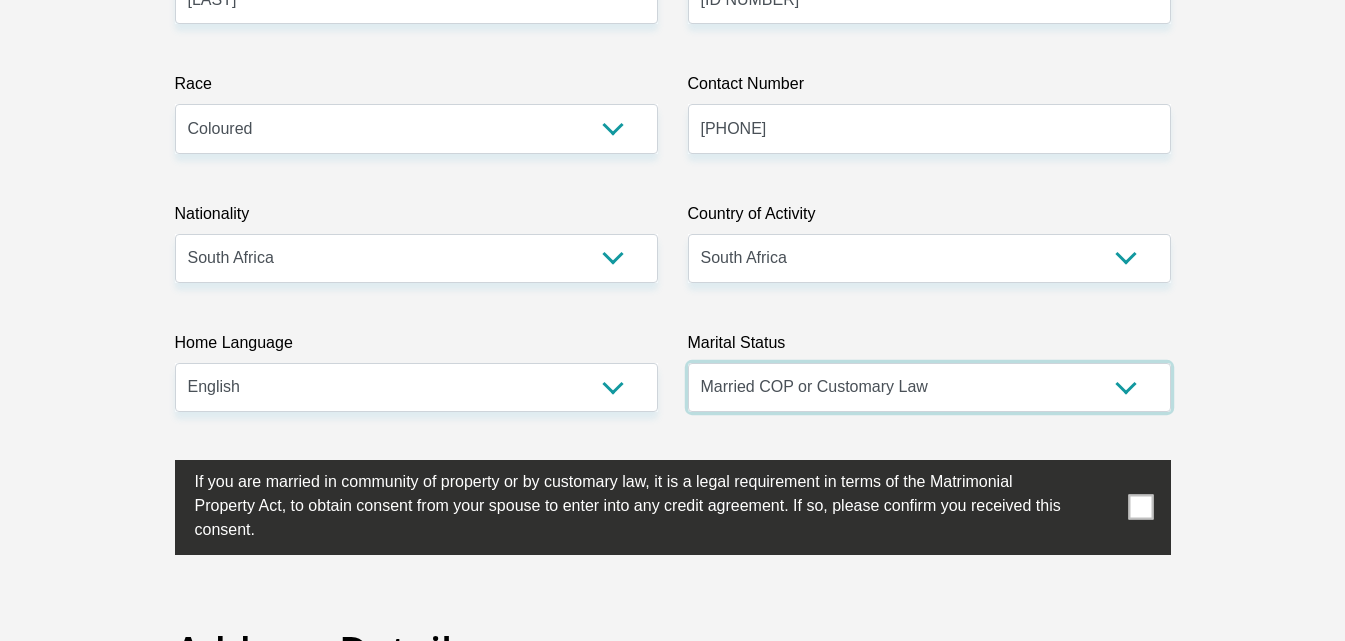click on "Married ANC
Single
Divorced
Widowed
Married COP or Customary Law" at bounding box center [929, 387] 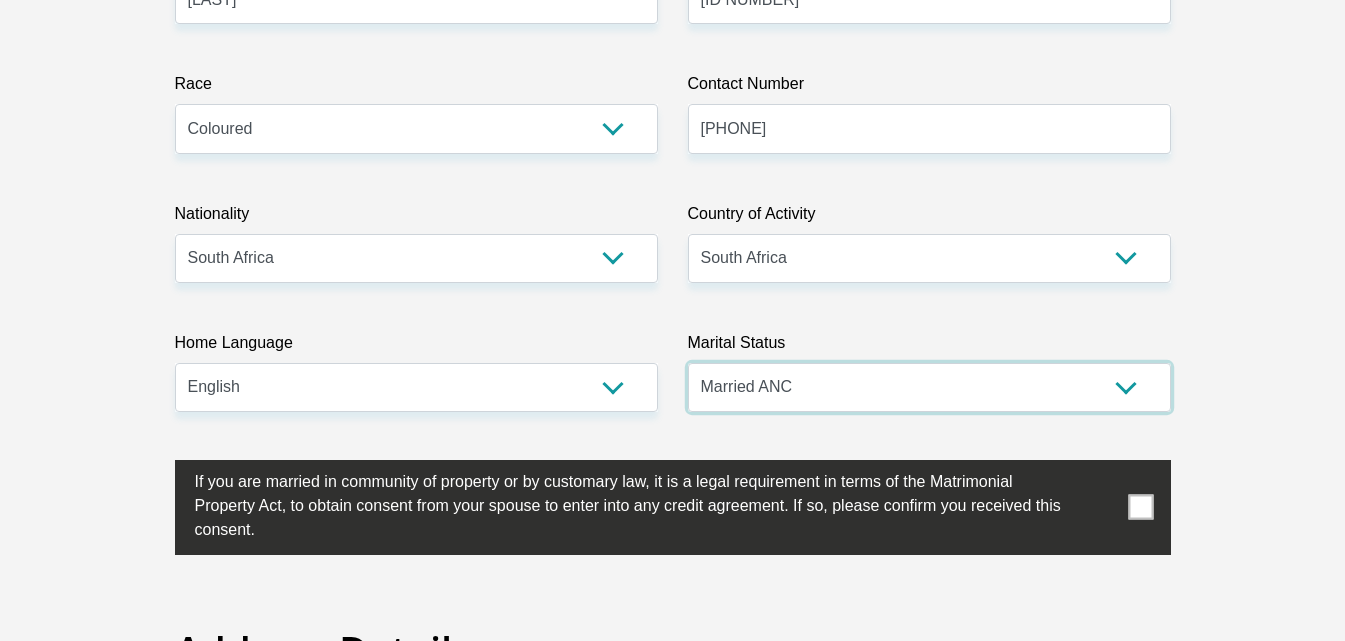 click on "Married ANC
Single
Divorced
Widowed
Married COP or Customary Law" at bounding box center (929, 387) 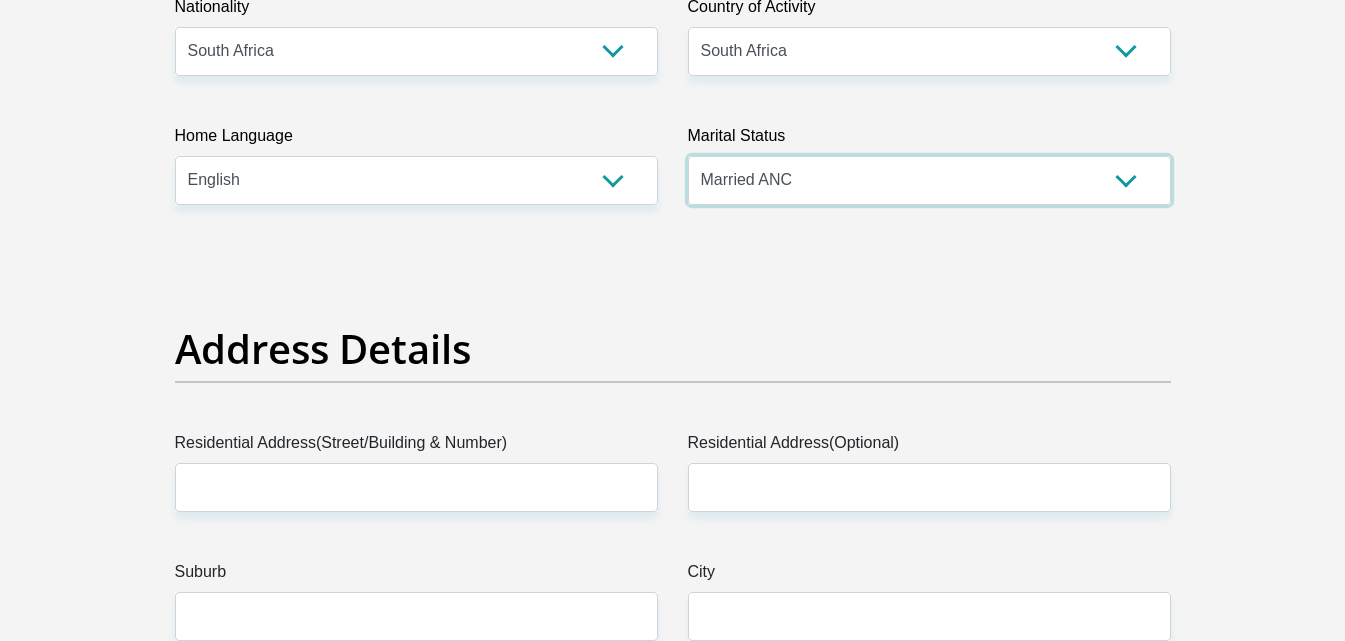 scroll, scrollTop: 800, scrollLeft: 0, axis: vertical 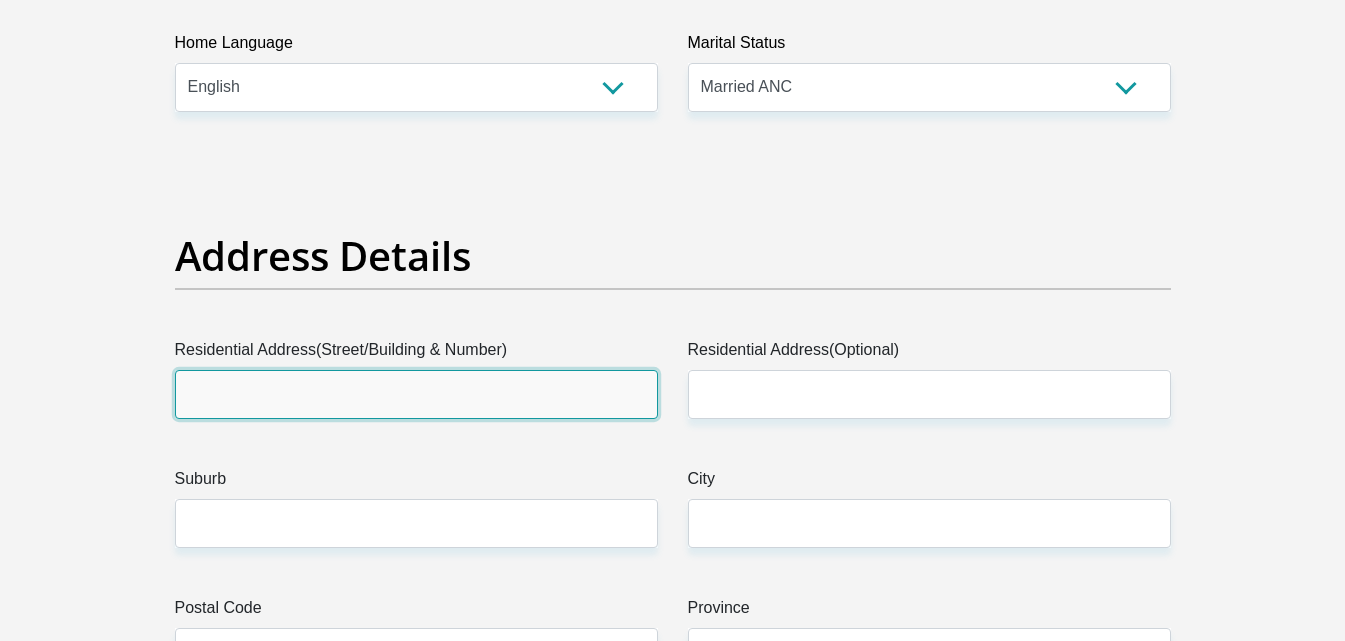 click on "Residential Address(Street/Building & Number)" at bounding box center (416, 394) 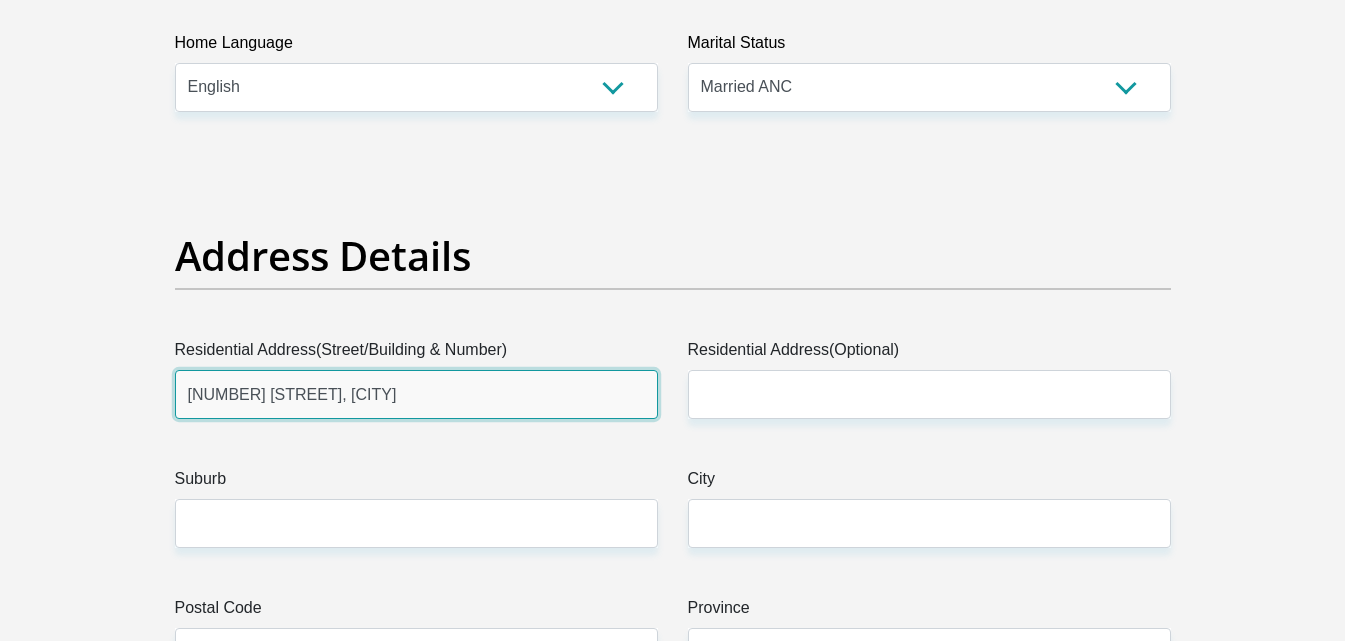 type on "Weltevreden Valley, Mitchells Plain" 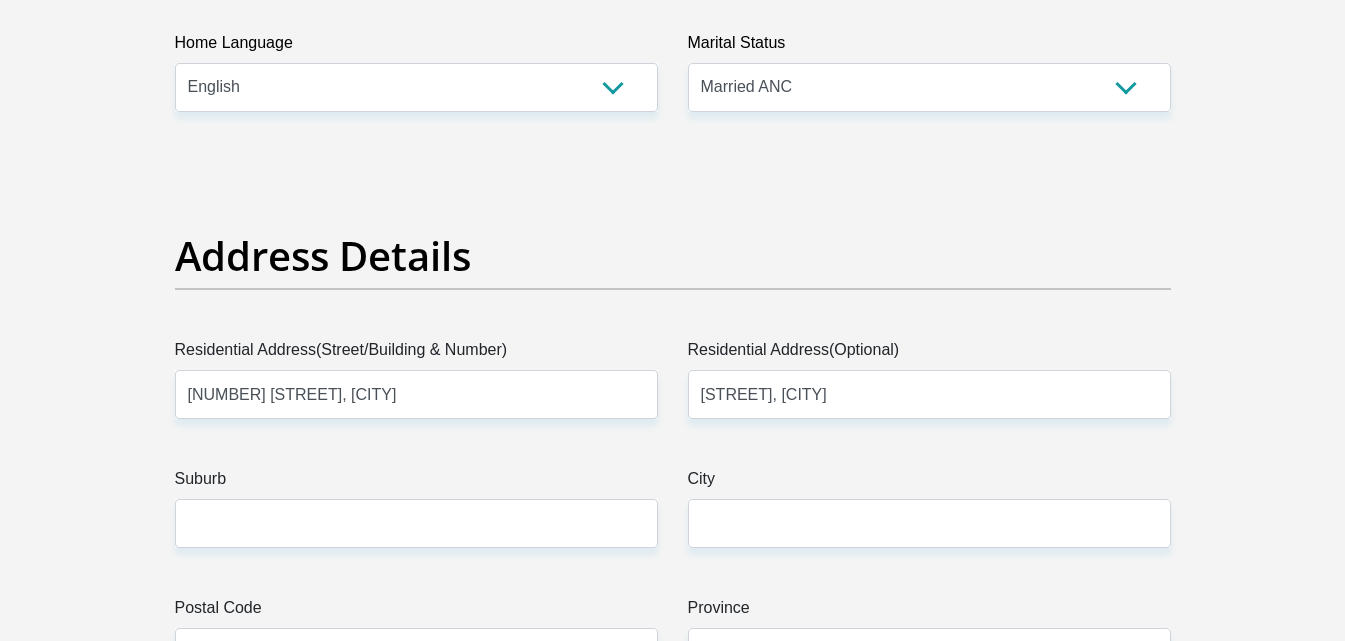 type on "CAPE TOWN" 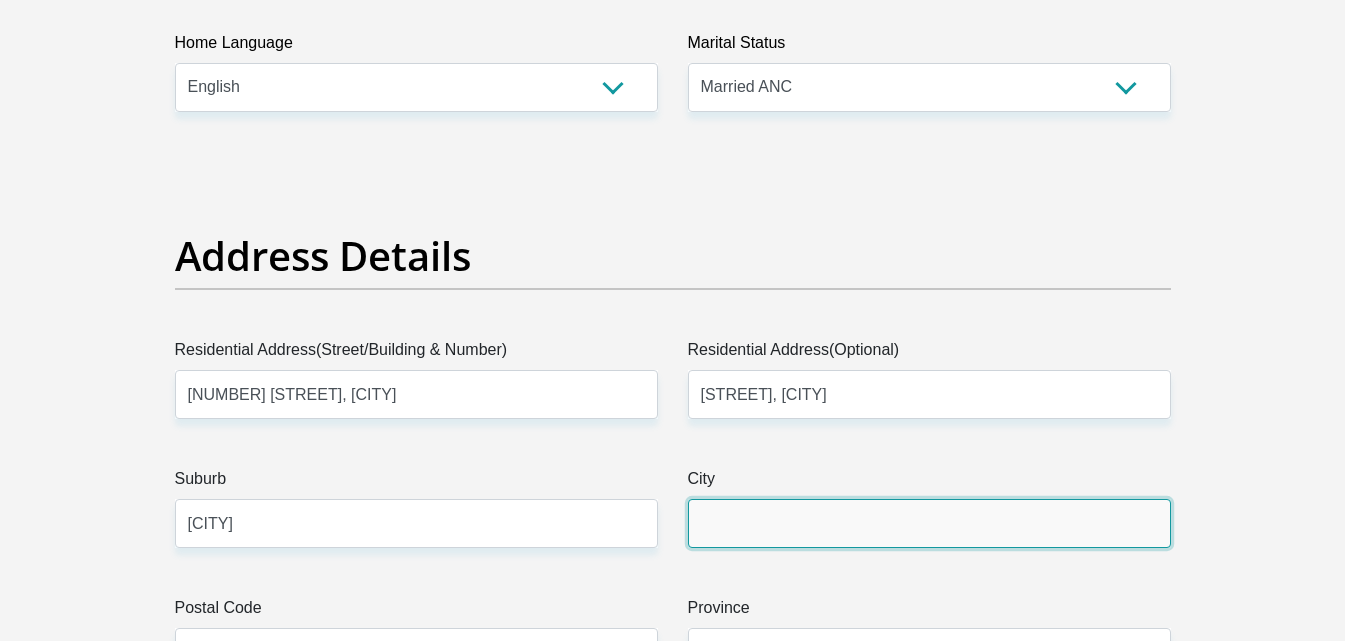 type on "CAPE TOWN" 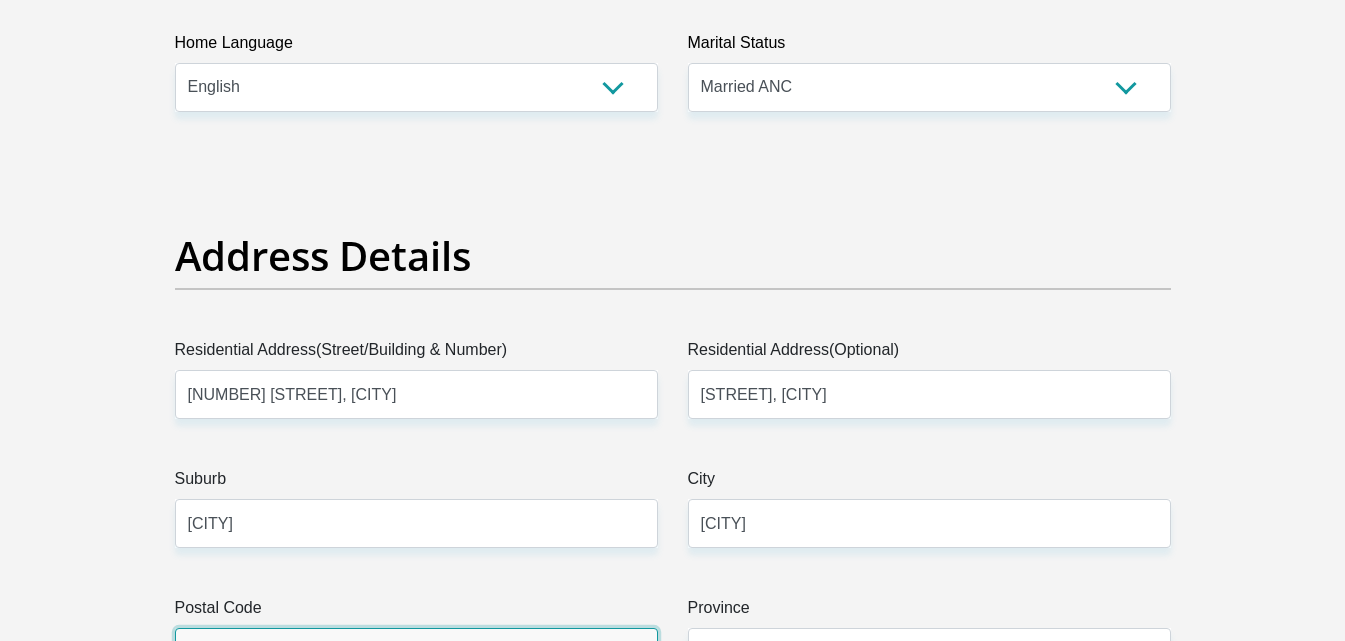 type on "7785" 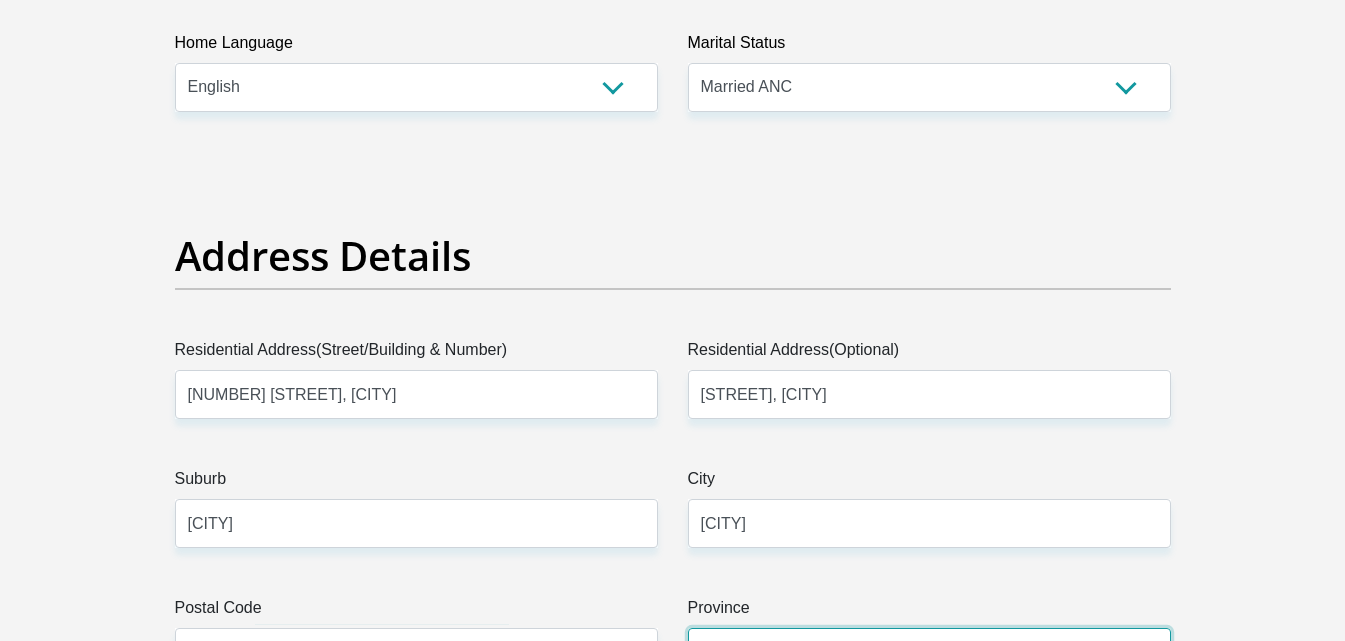 select on "Western Cape" 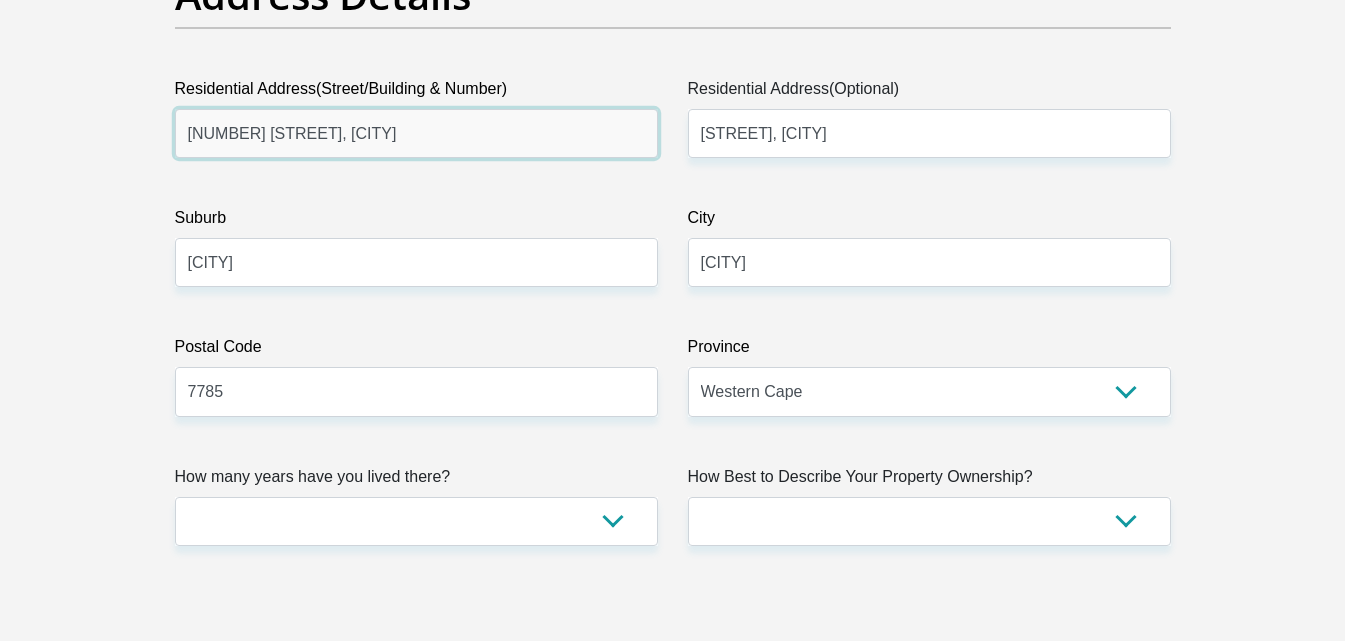 scroll, scrollTop: 1100, scrollLeft: 0, axis: vertical 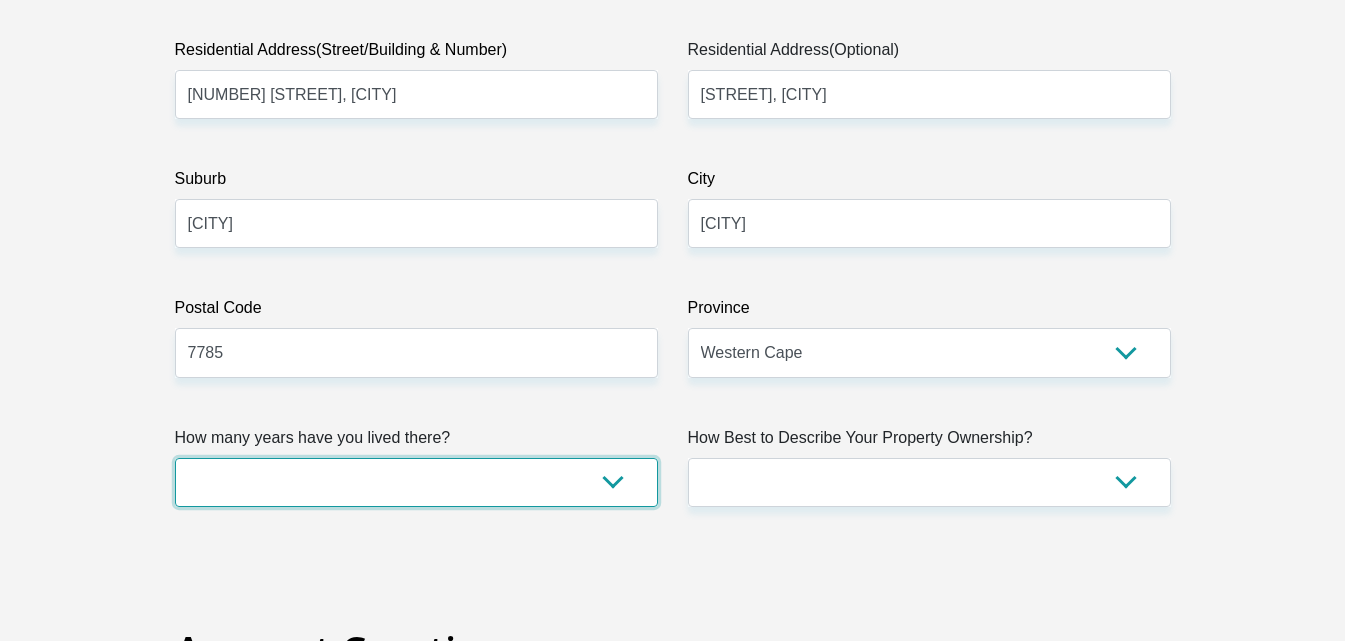 click on "less than 1 year
1-3 years
3-5 years
5+ years" at bounding box center (416, 482) 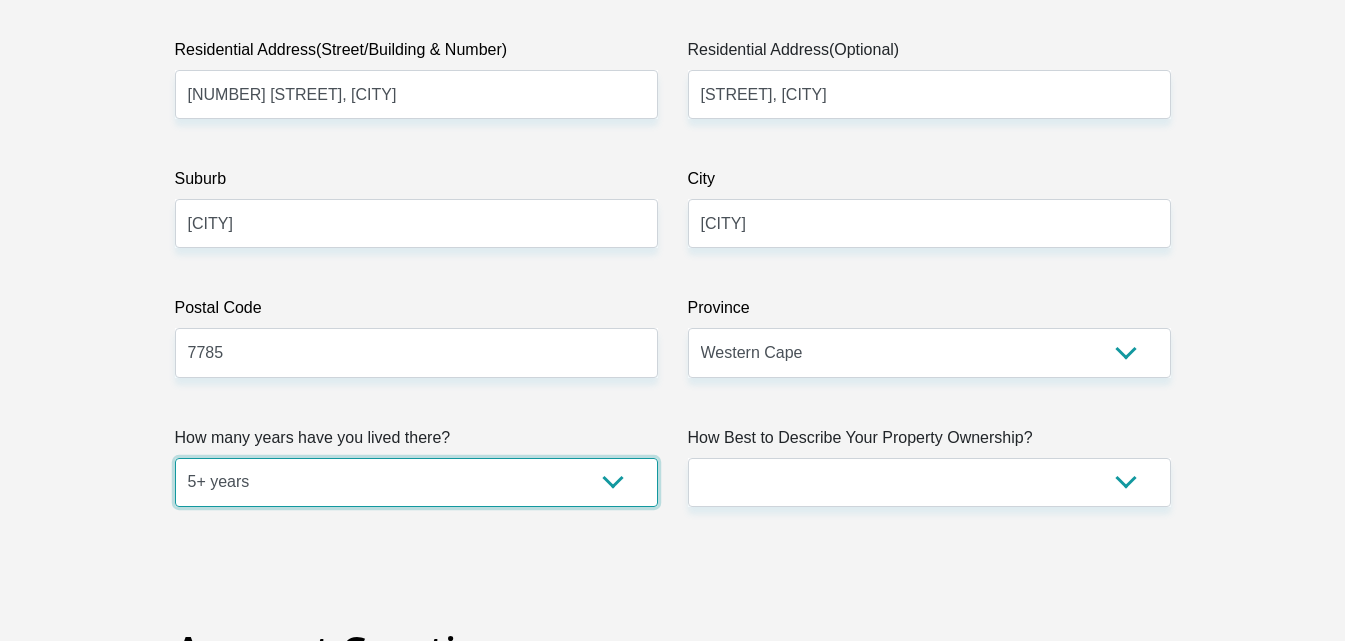 click on "less than 1 year
1-3 years
3-5 years
5+ years" at bounding box center [416, 482] 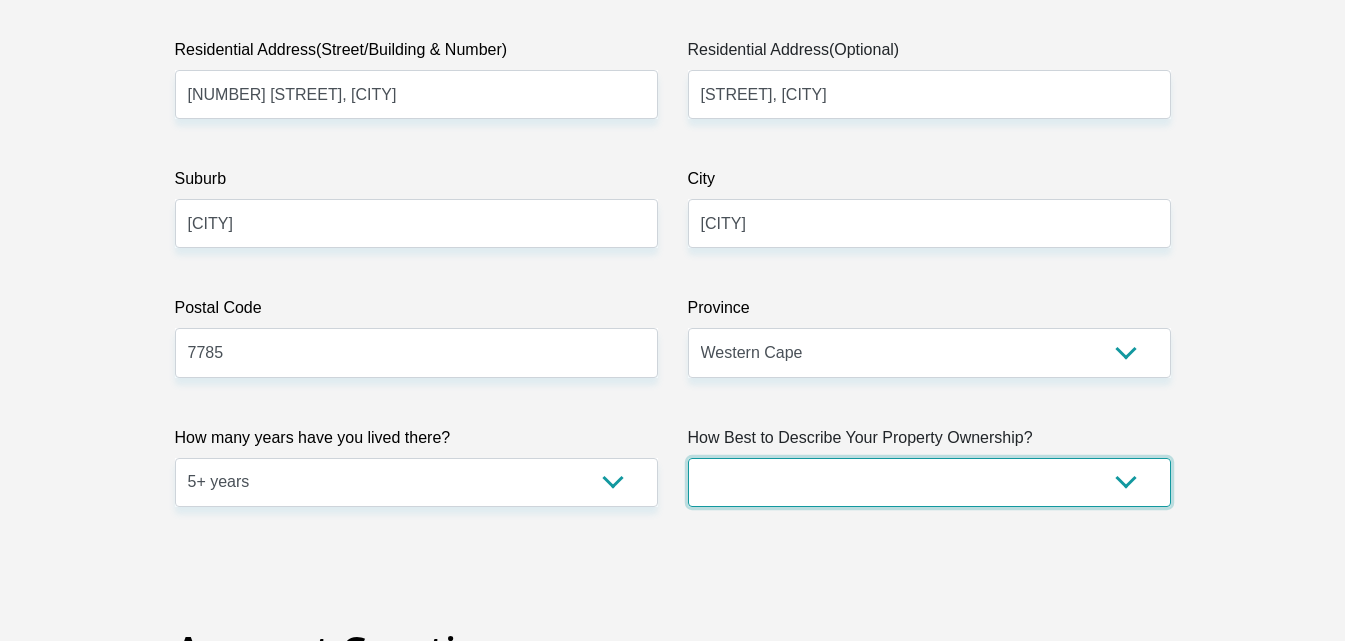 click on "Owned
Rented
Family Owned
Company Dwelling" at bounding box center [929, 482] 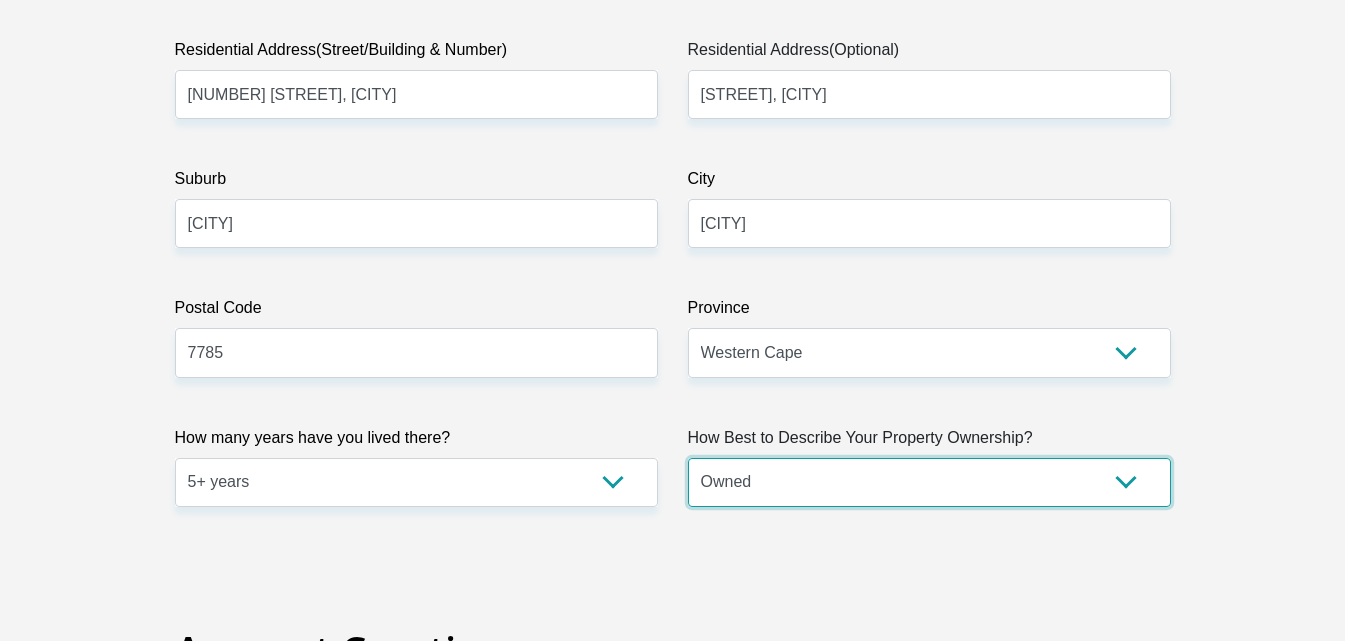 click on "Owned
Rented
Family Owned
Company Dwelling" at bounding box center [929, 482] 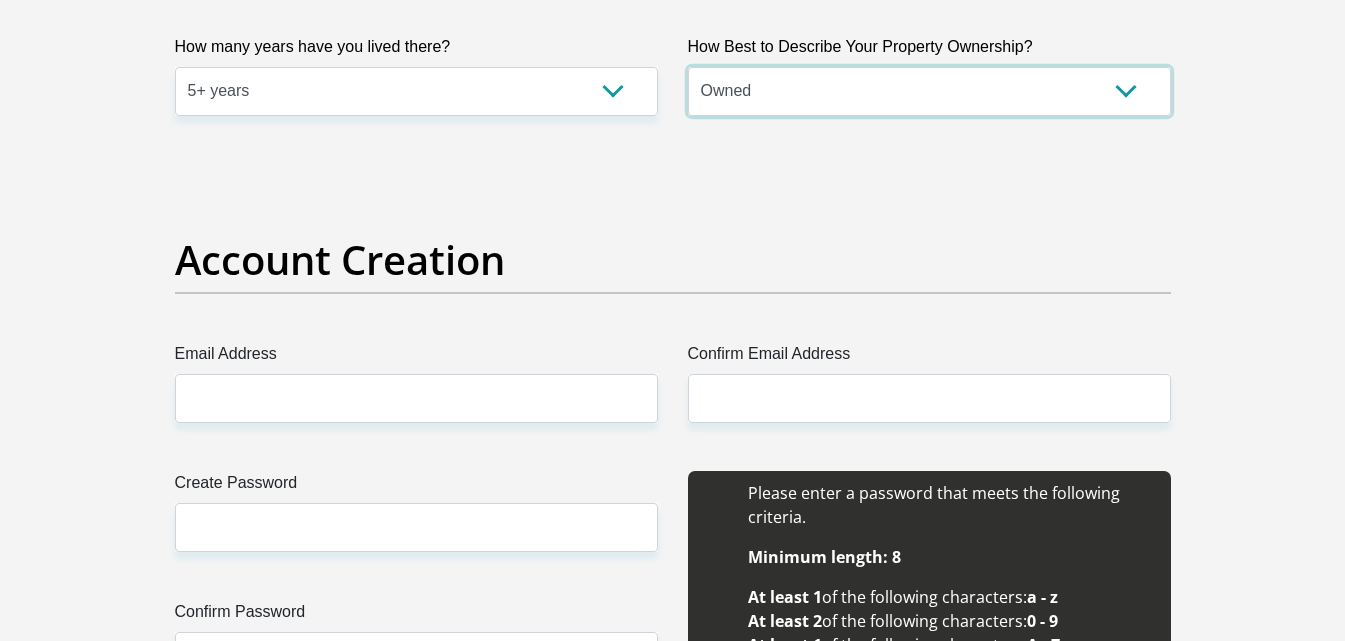 scroll, scrollTop: 1500, scrollLeft: 0, axis: vertical 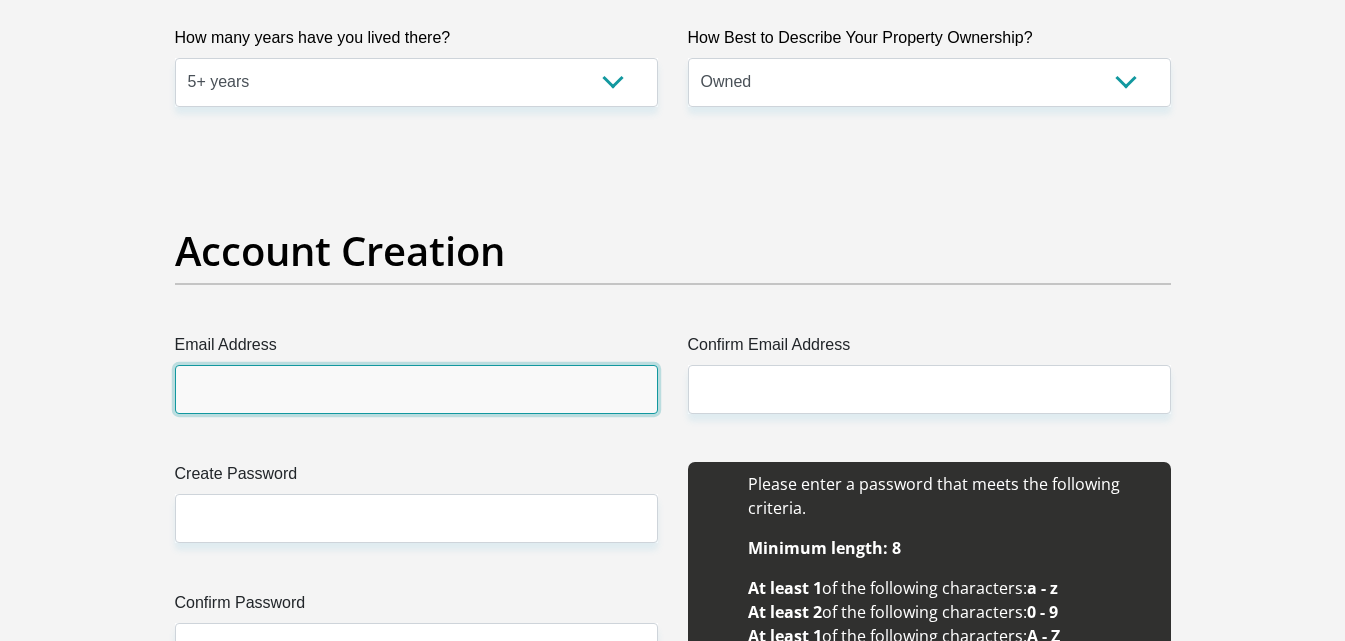 click on "Email Address" at bounding box center [416, 389] 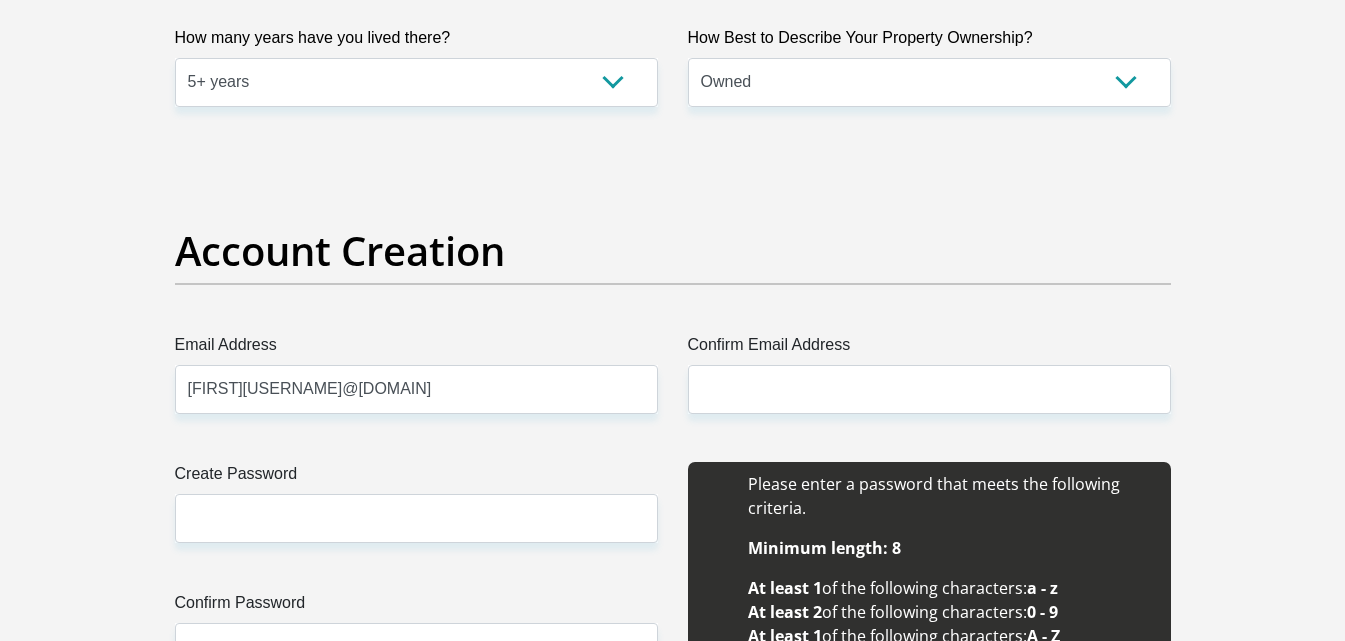 type on "rushnim@lifeforcefs.co.za" 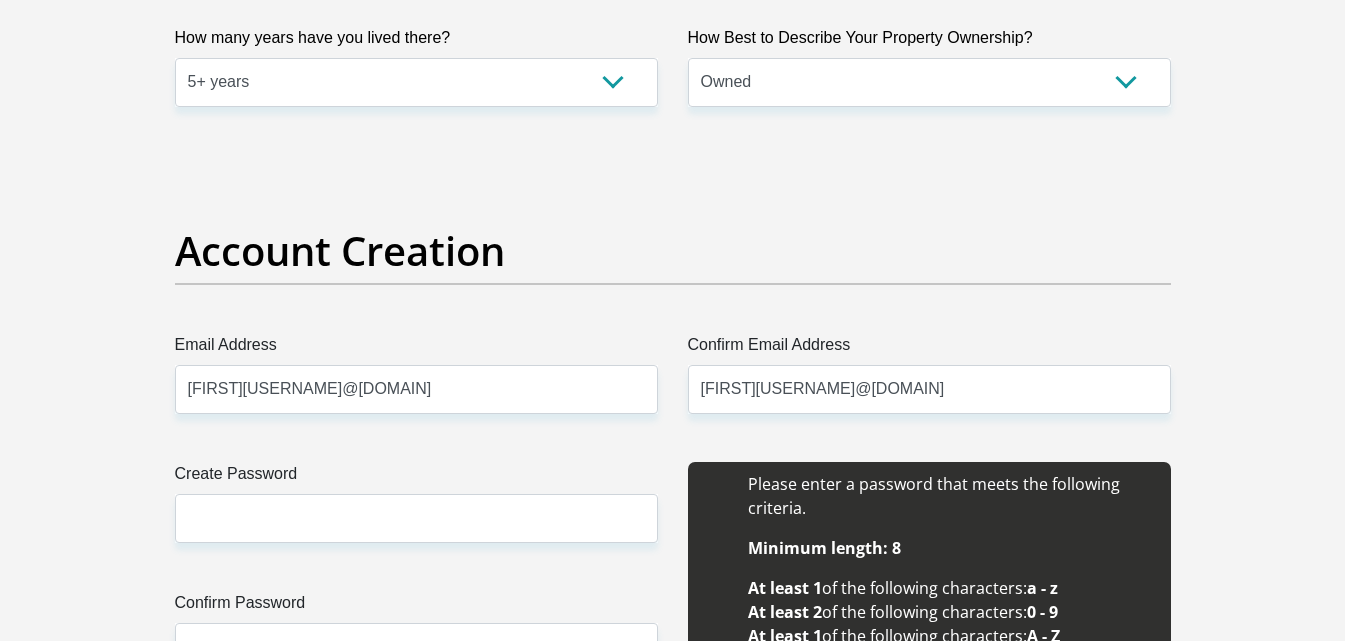 type 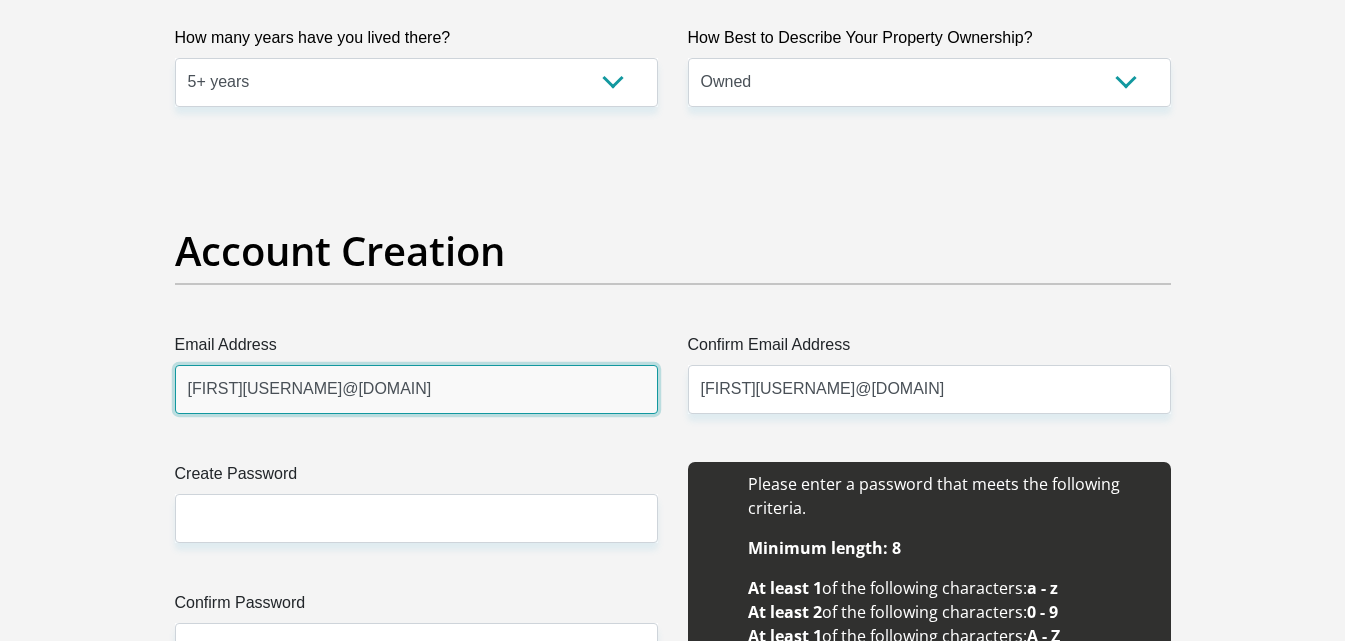 type 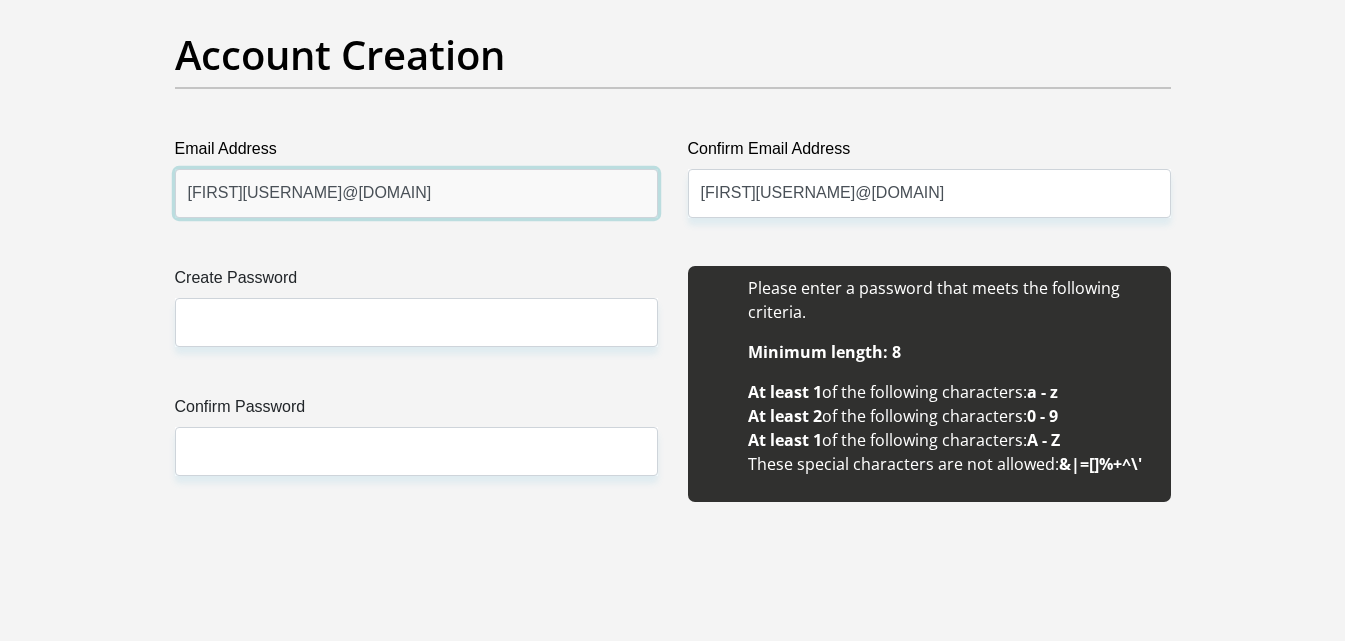 scroll, scrollTop: 1700, scrollLeft: 0, axis: vertical 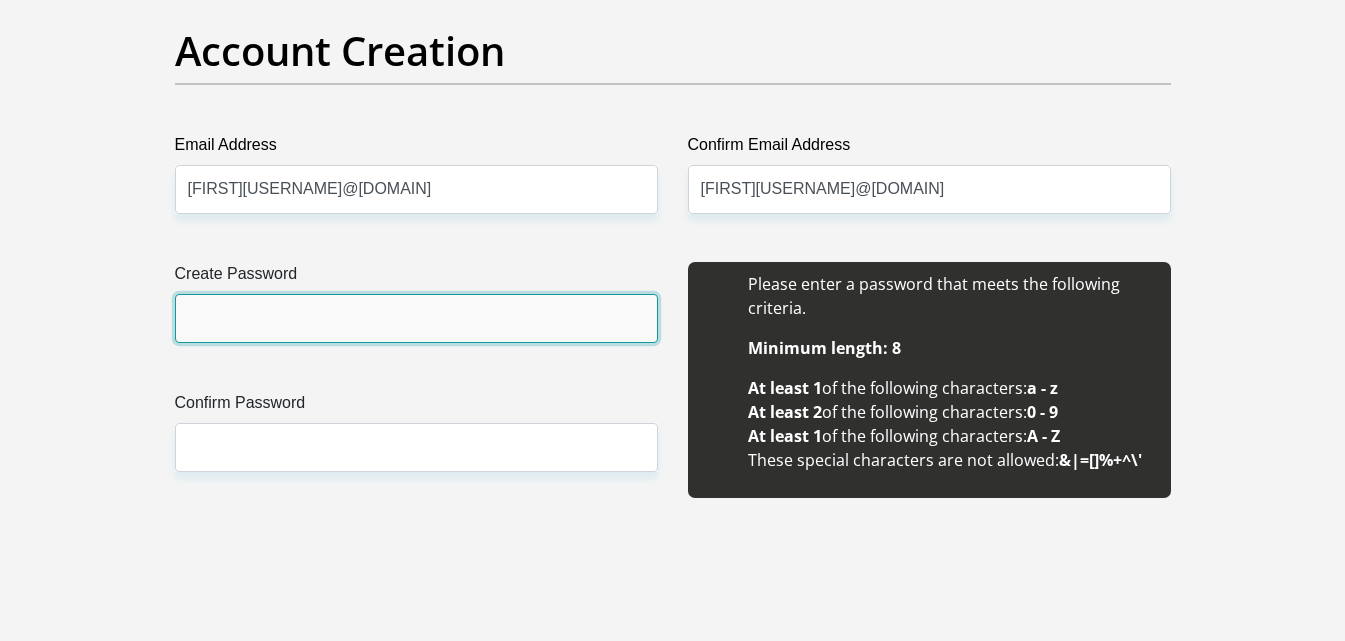 click on "Create Password" at bounding box center [416, 318] 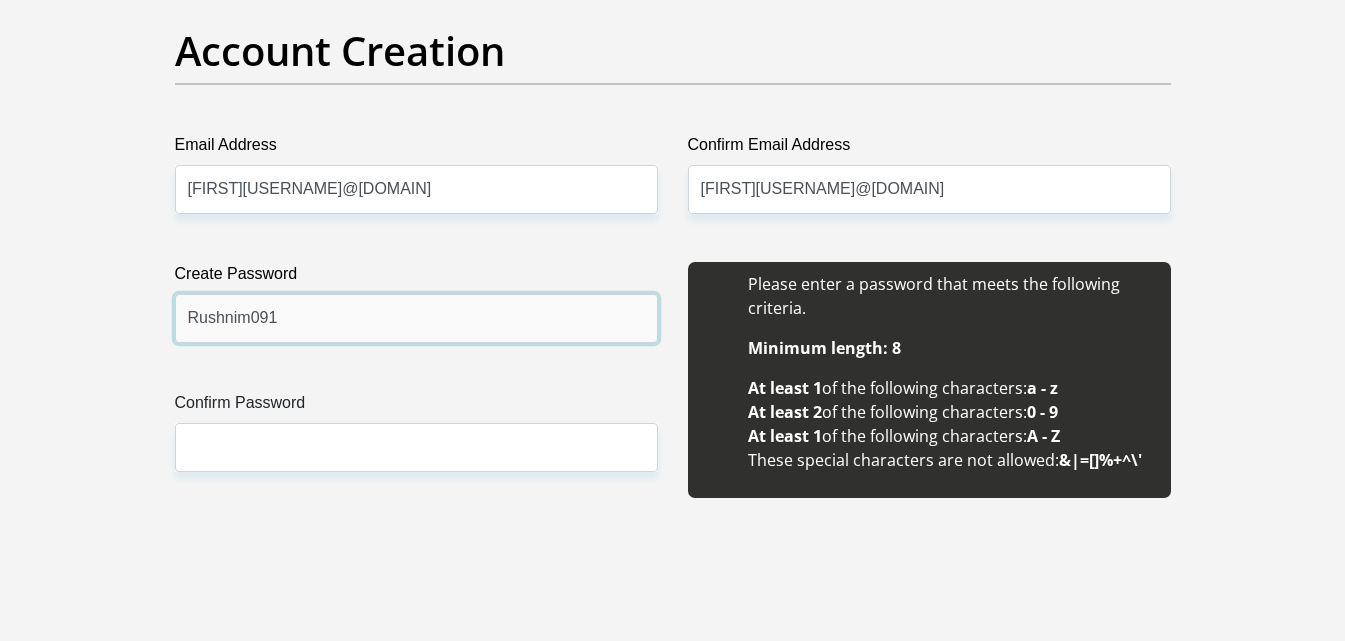 type on "Rushnim091" 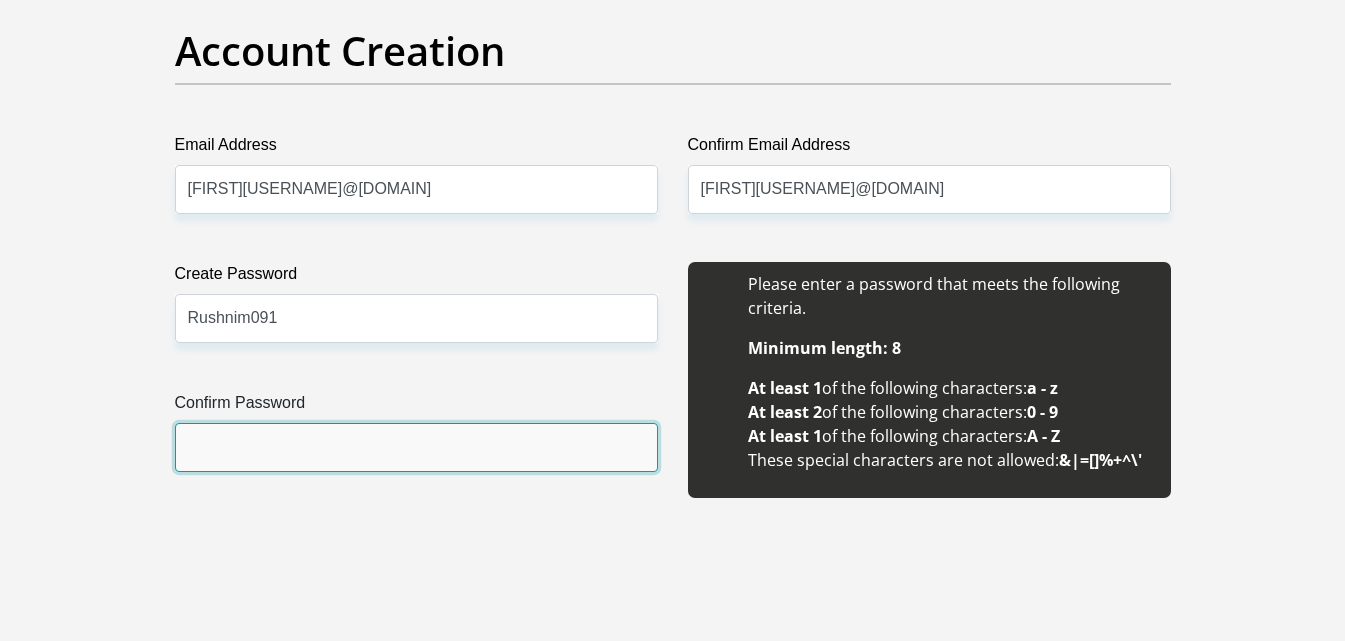 click on "Confirm Password" at bounding box center (416, 447) 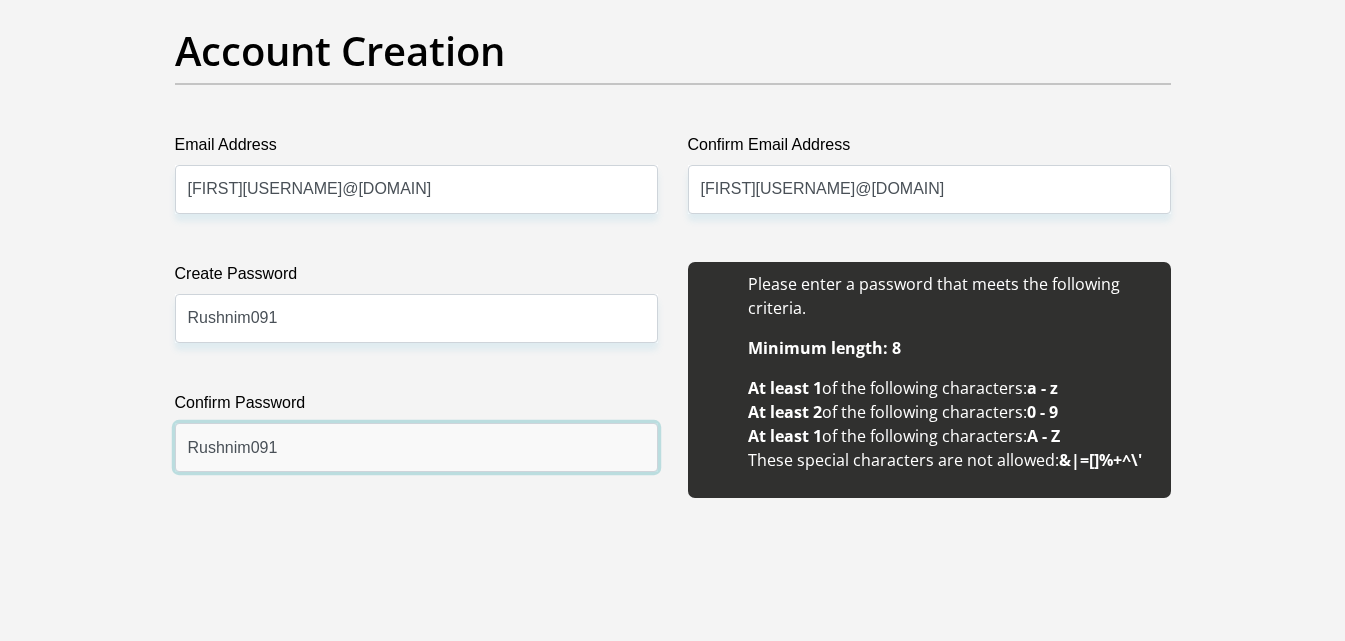 type on "Rushnim091" 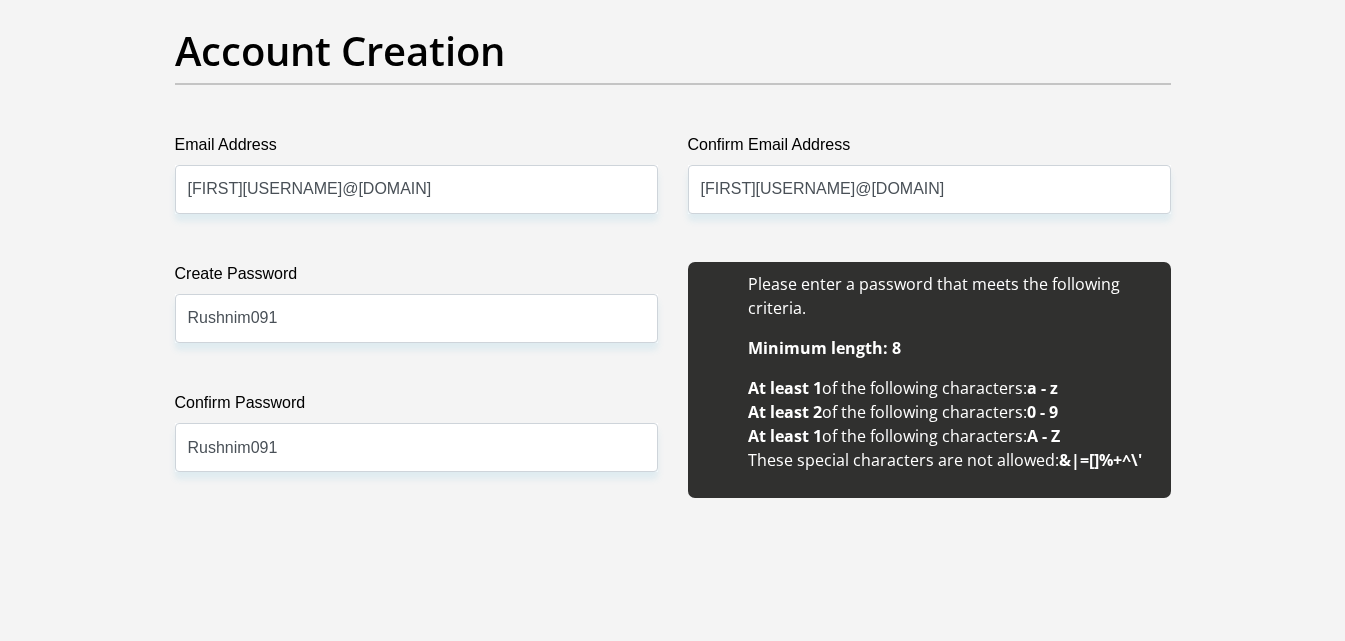 drag, startPoint x: 714, startPoint y: 590, endPoint x: 724, endPoint y: 577, distance: 16.40122 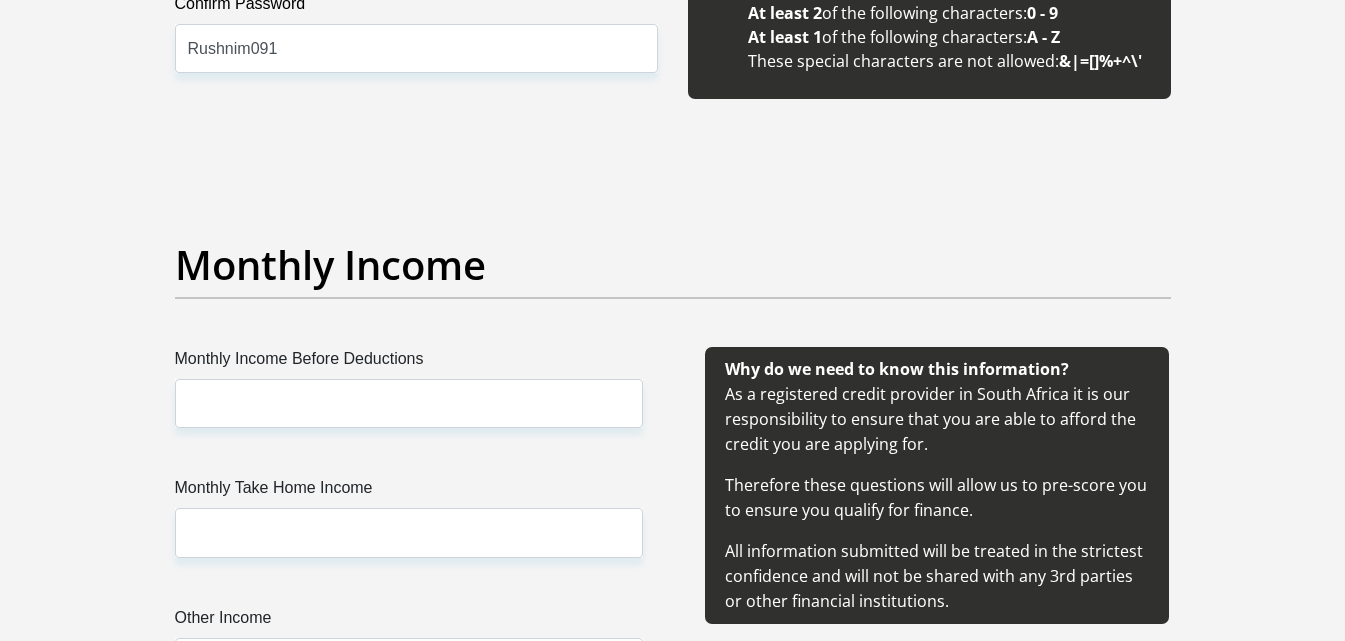 scroll, scrollTop: 2100, scrollLeft: 0, axis: vertical 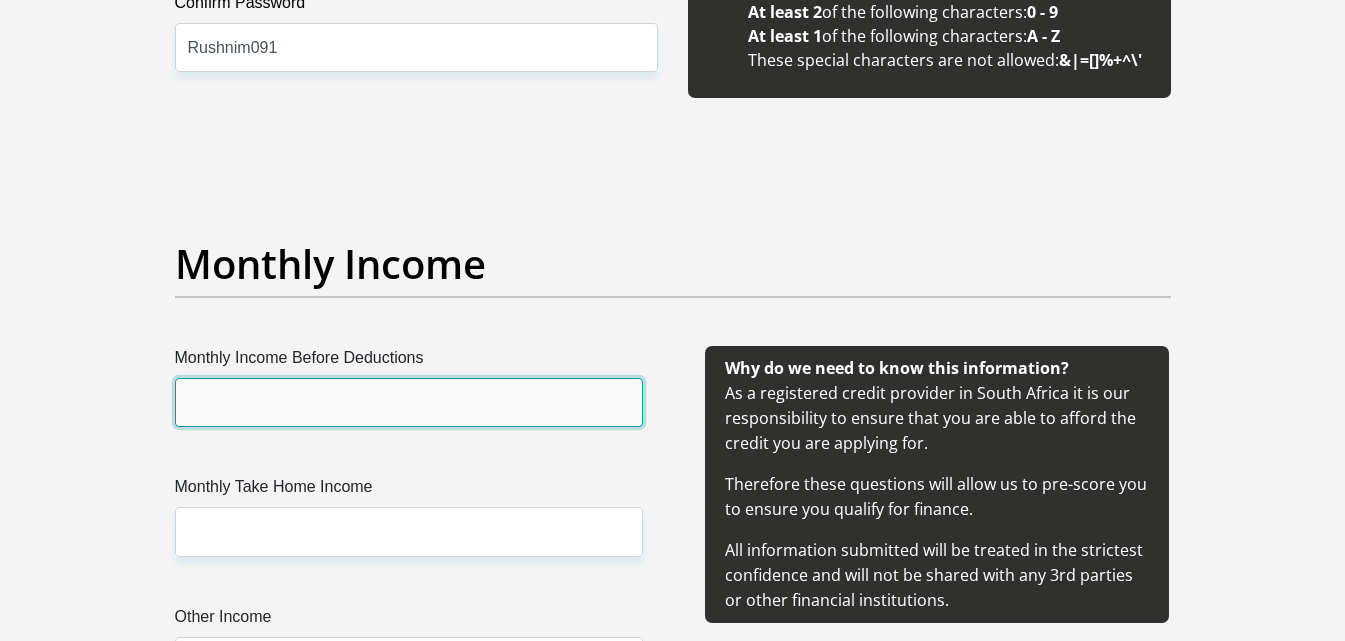 click on "Monthly Income Before Deductions" at bounding box center [409, 402] 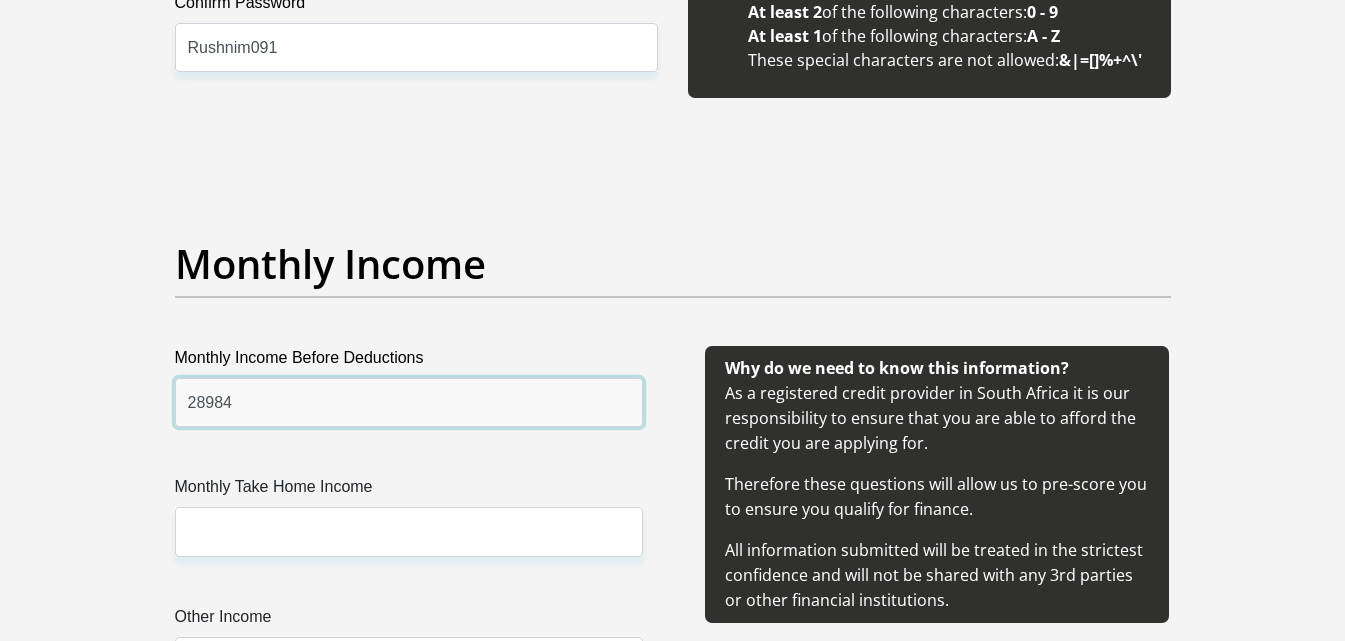 type on "28984" 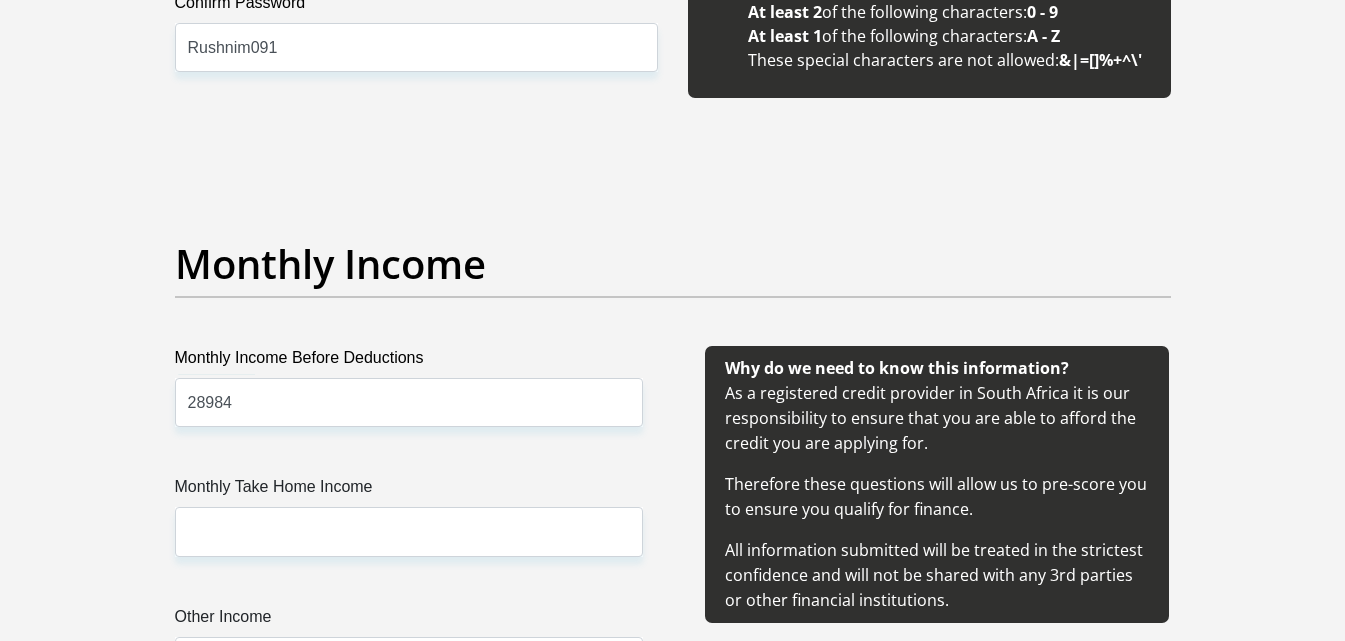click on "Monthly Income" at bounding box center (673, 293) 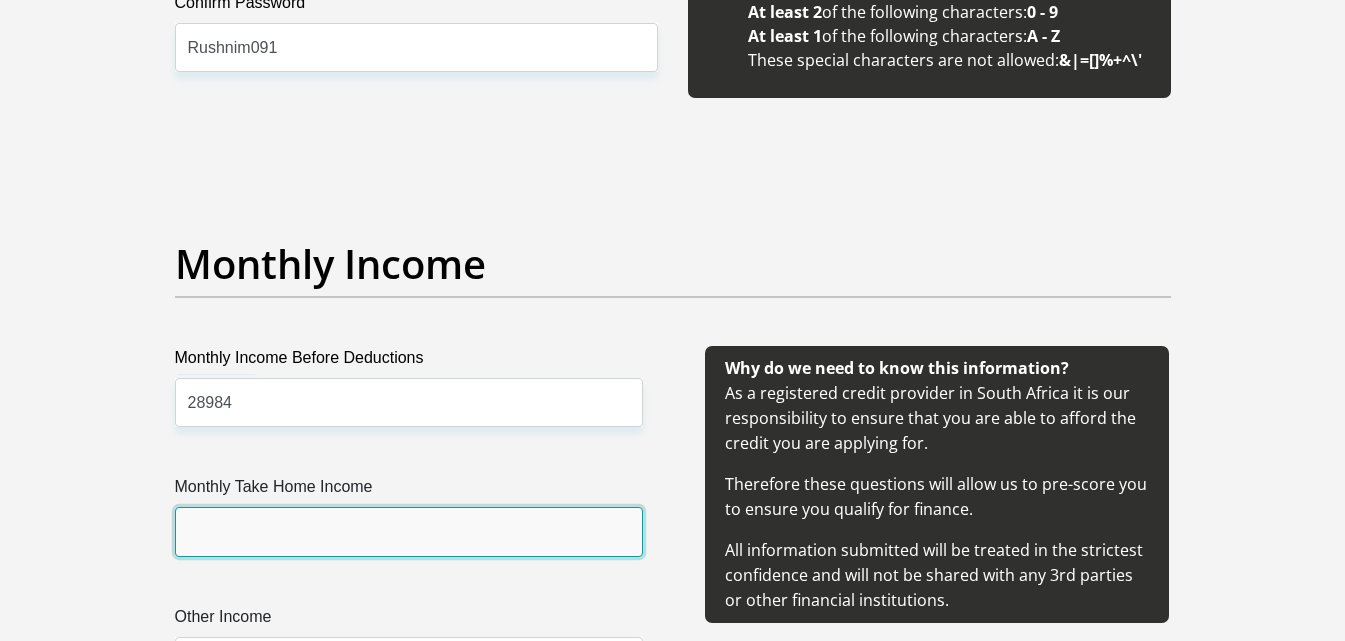 click on "Monthly Take Home Income" at bounding box center (409, 531) 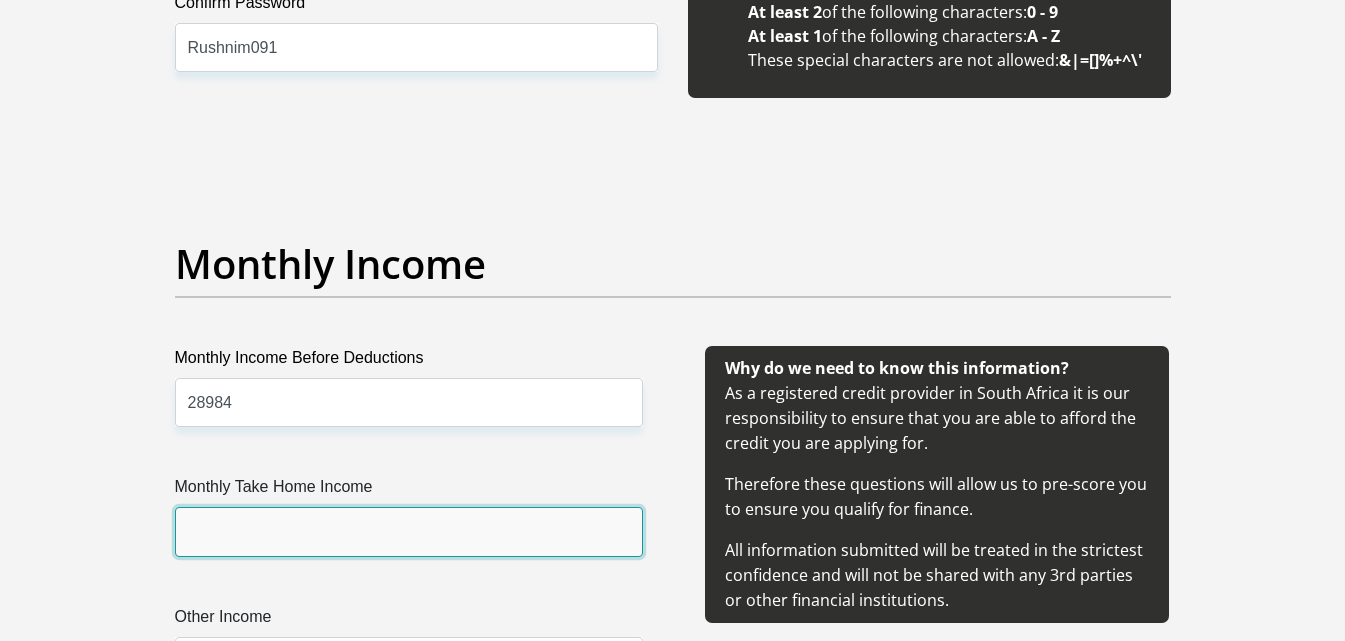 click on "Monthly Take Home Income" at bounding box center (409, 531) 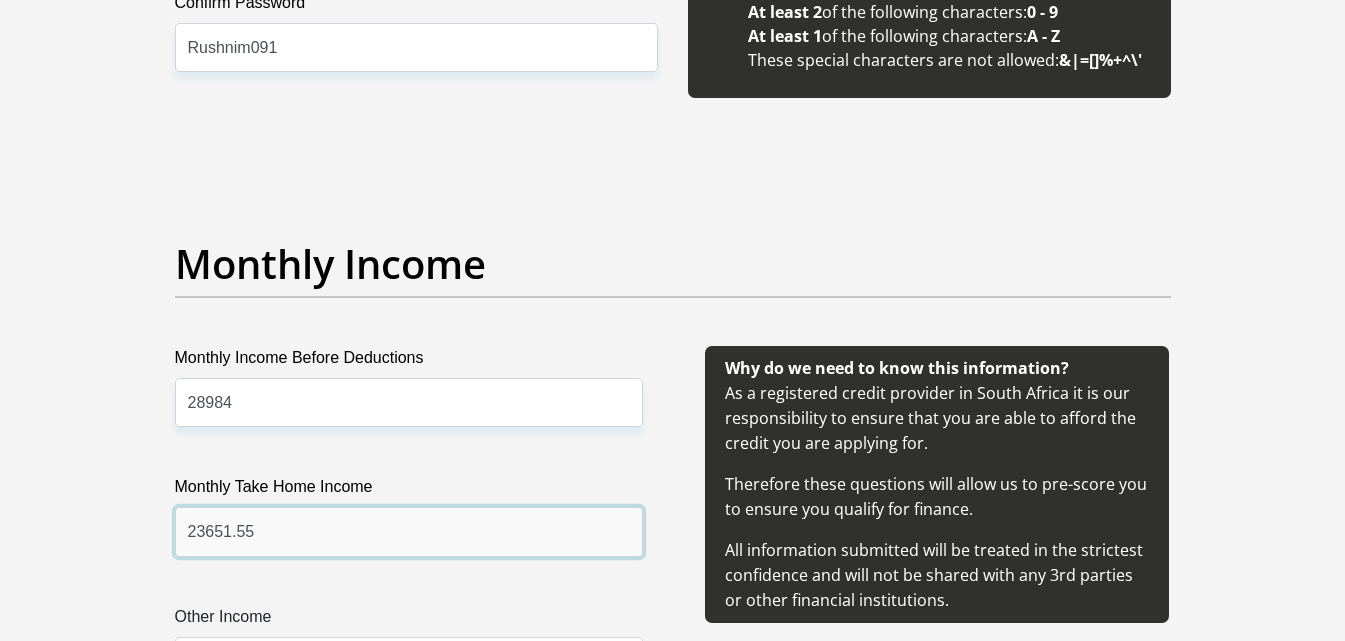 type on "23651.55" 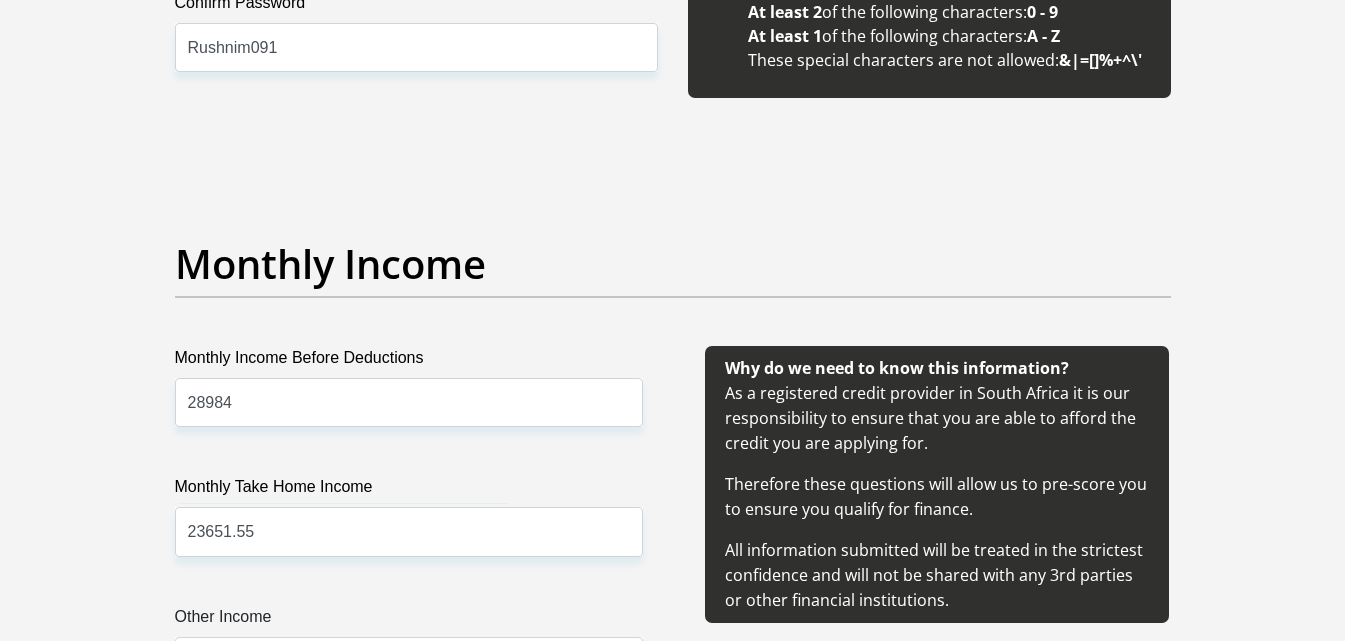 click on "Personal Details
Title
Mr
Ms
Mrs
Dr
Other
First Name
Rushni
Surname
Majiet
ID Number
7108090205083
Please input valid ID number
Race
Black
Coloured
Indian
White
Other
Contact Number
0823478305
Please input valid contact number
Nationality" at bounding box center [673, 1485] 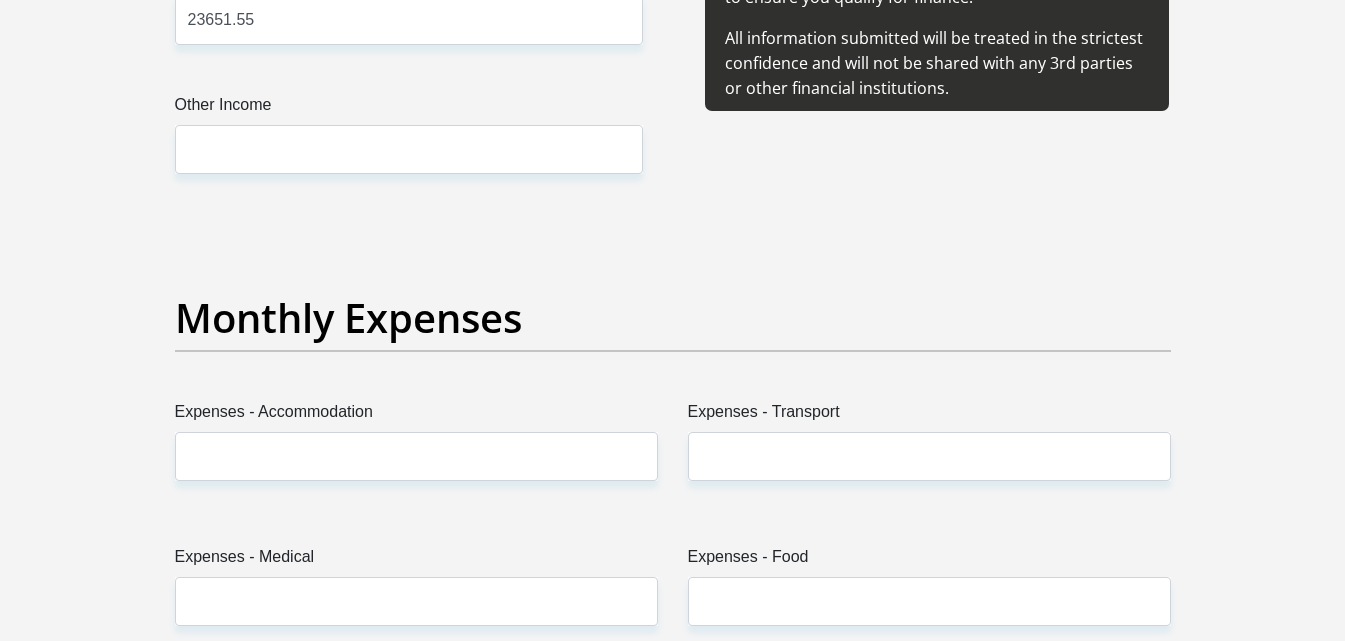 scroll, scrollTop: 2800, scrollLeft: 0, axis: vertical 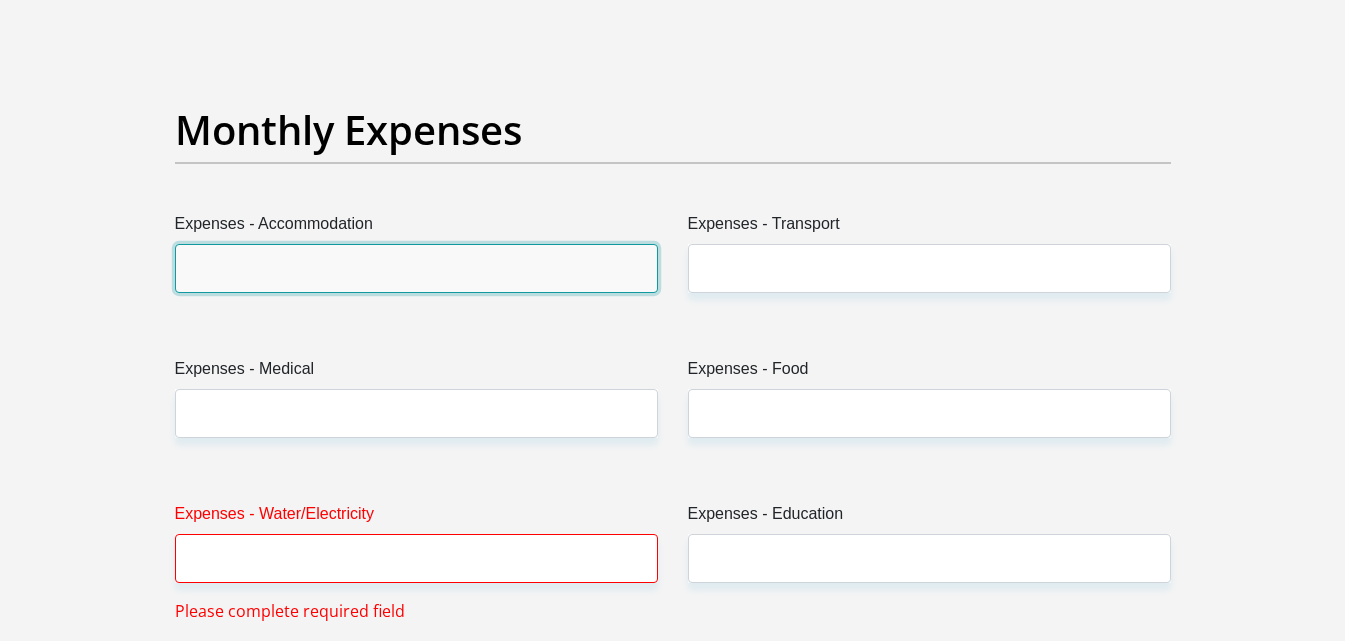 click on "Expenses - Accommodation" at bounding box center [416, 268] 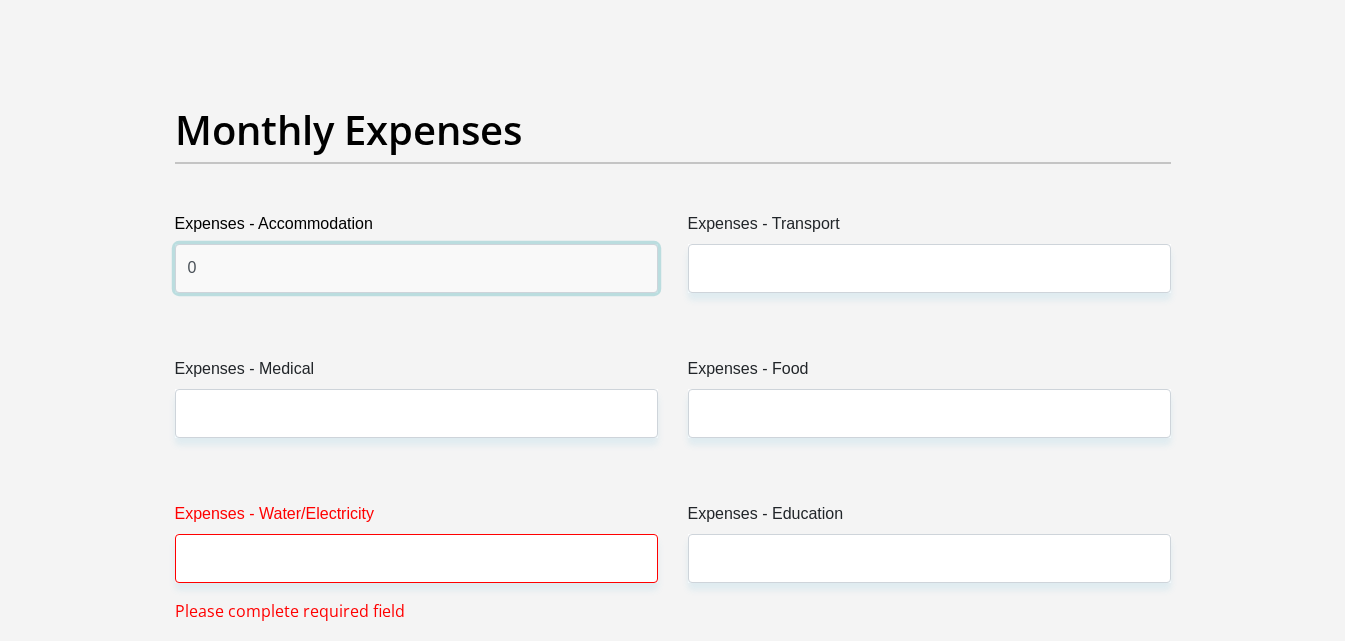 type on "0" 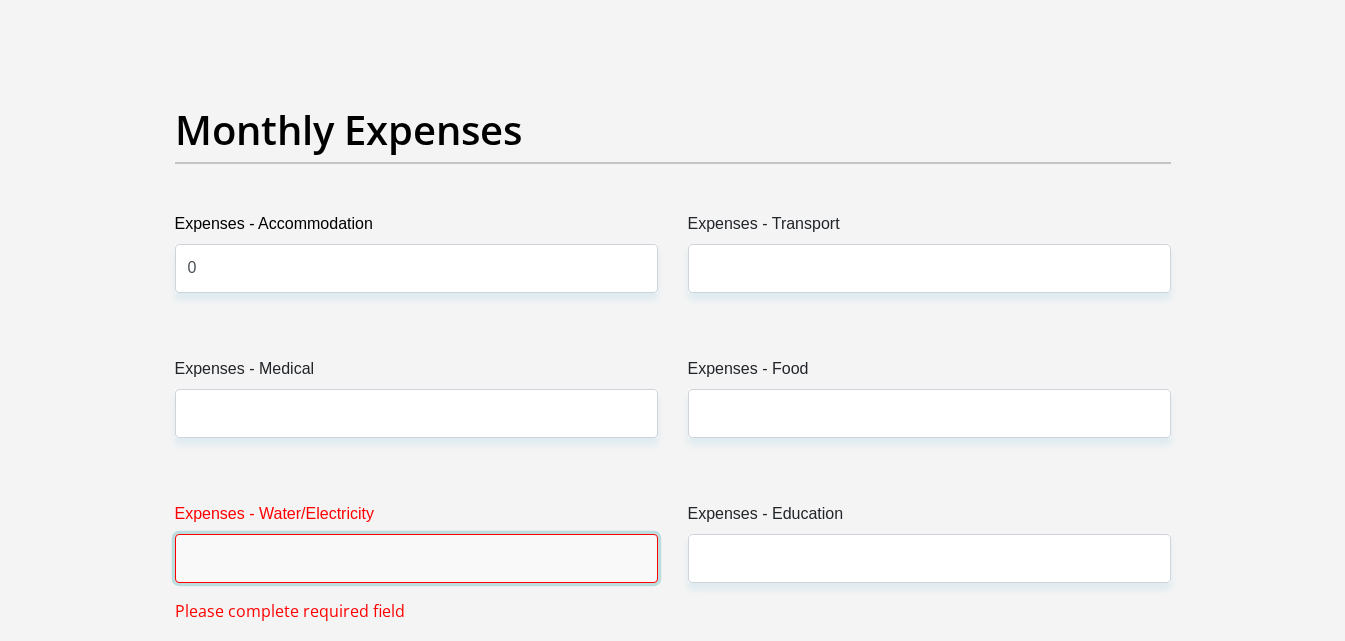 click on "Expenses - Water/Electricity" at bounding box center (416, 558) 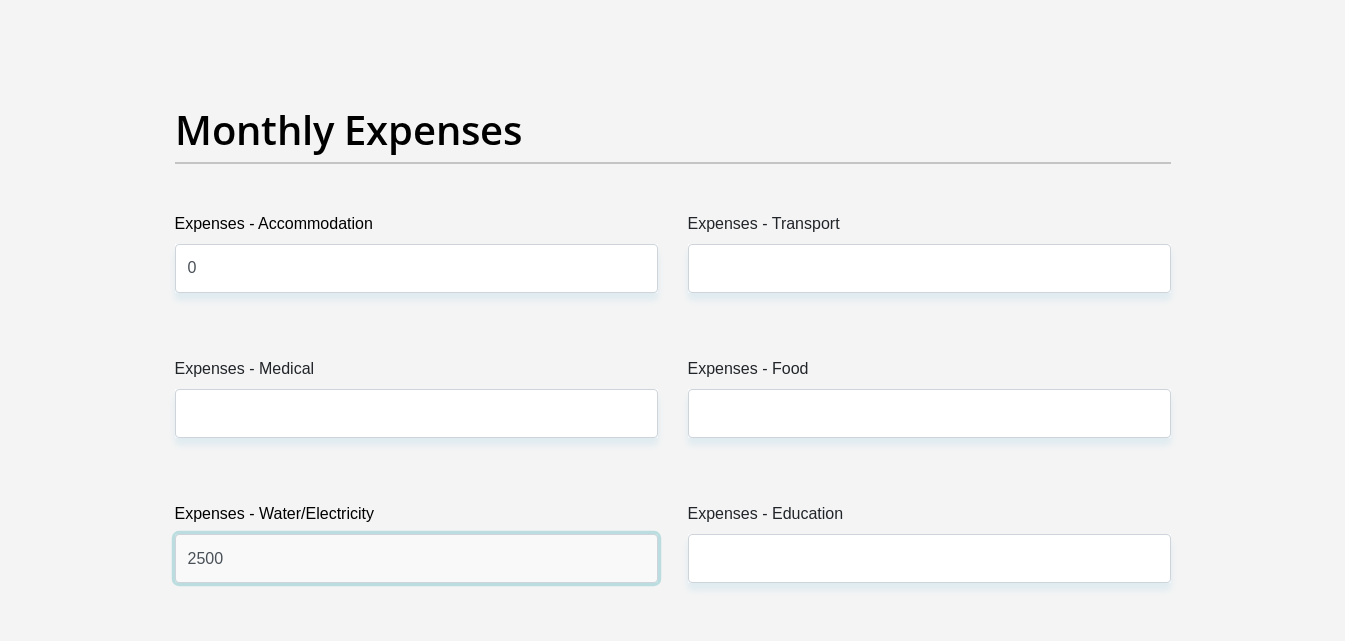 type on "2500" 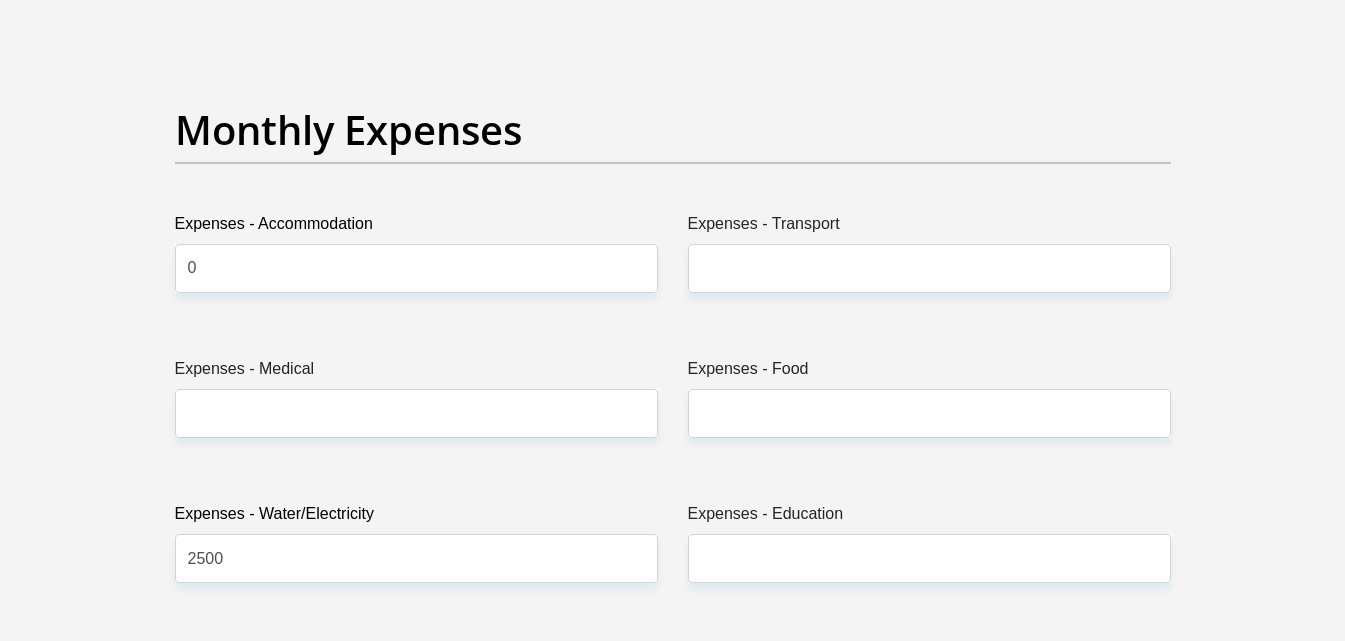 click on "Expenses - Water/Electricity" at bounding box center (416, 518) 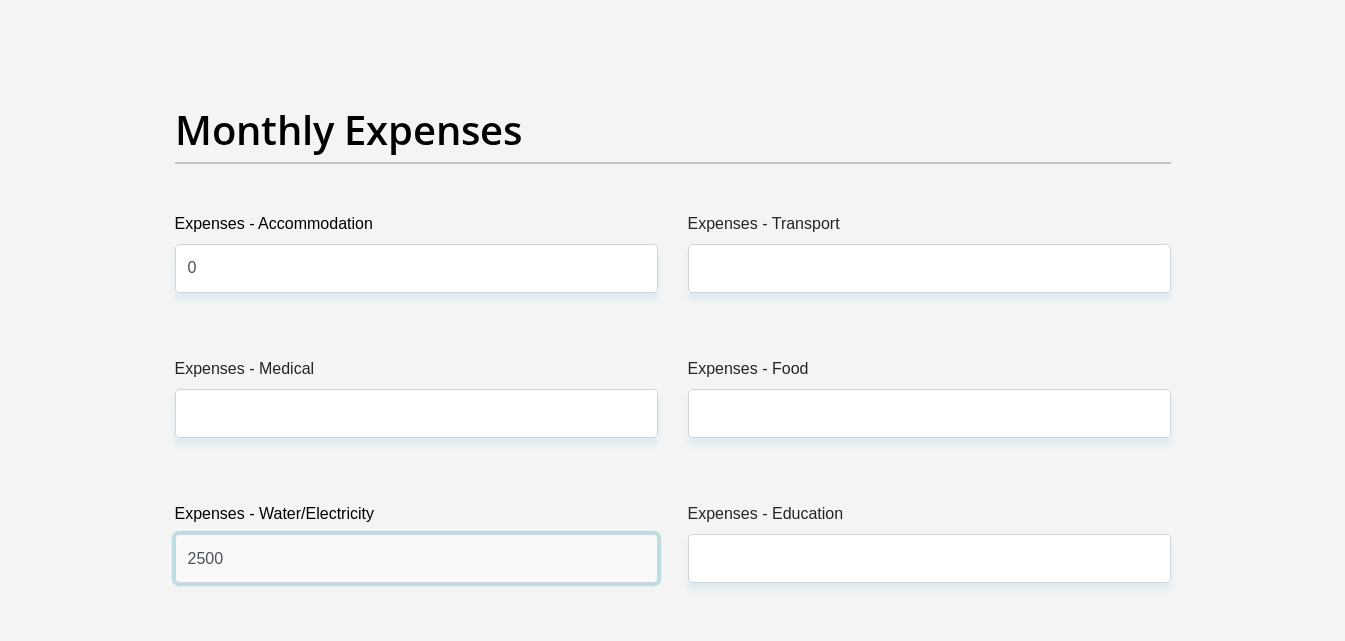 click on "2500" at bounding box center (416, 558) 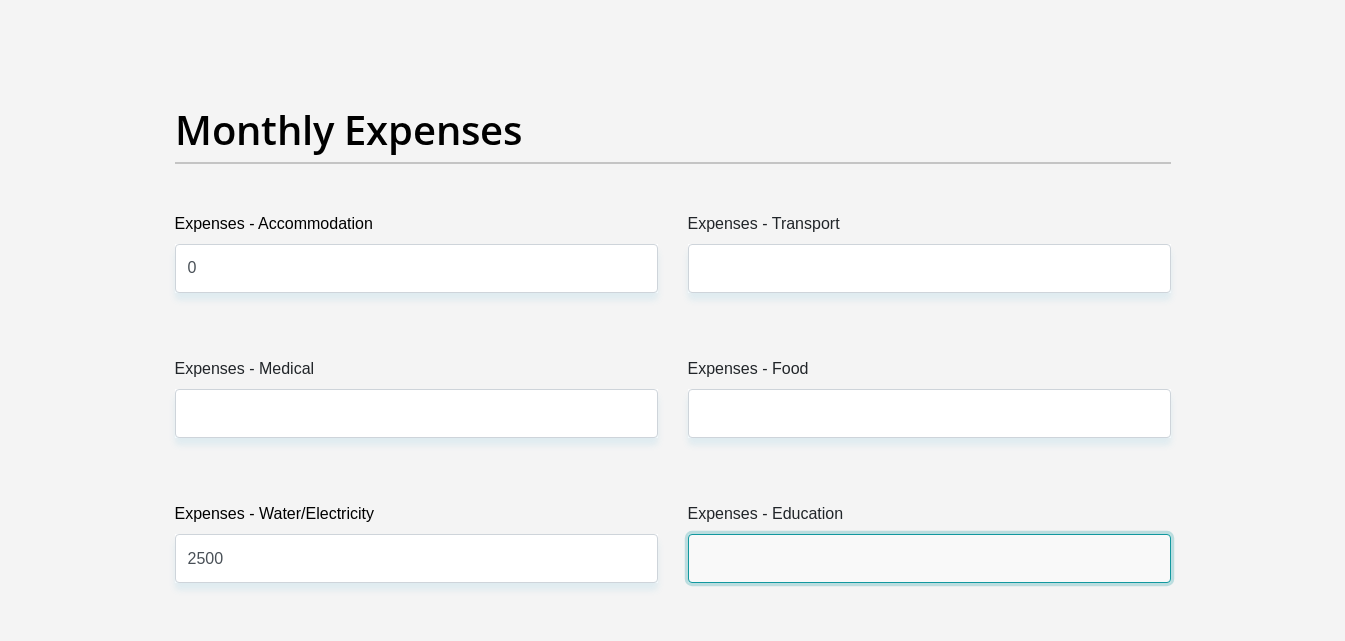 click on "Expenses - Education" at bounding box center (929, 558) 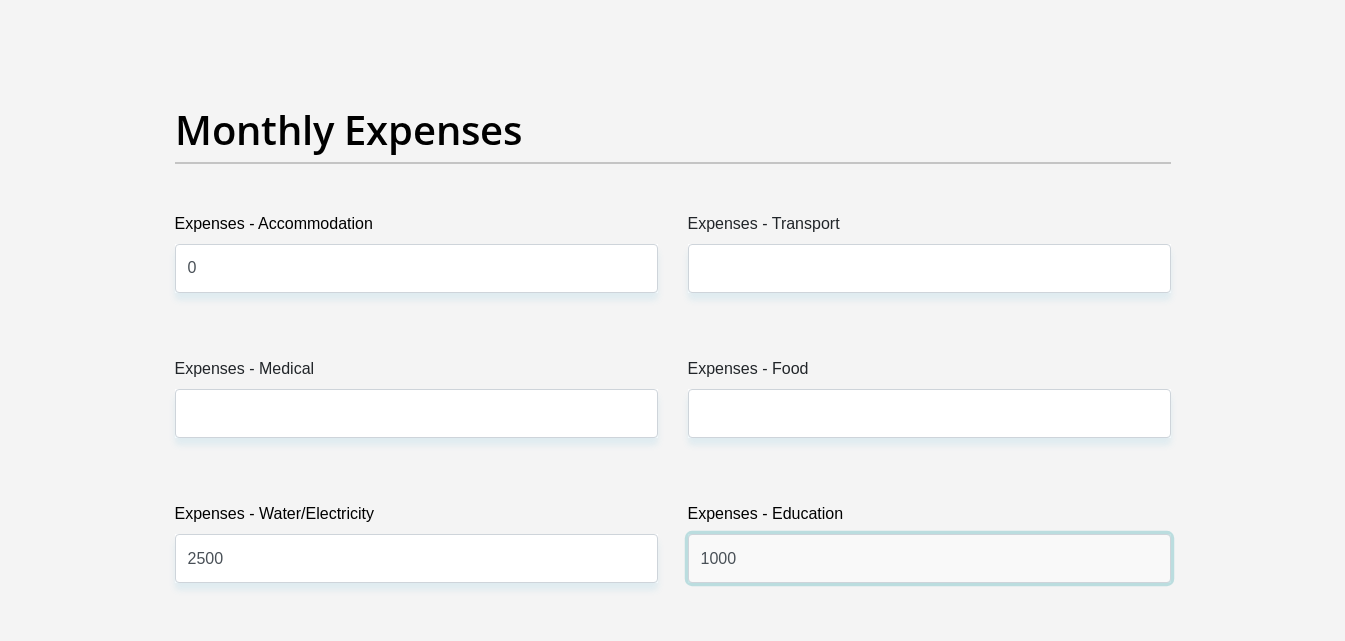 type on "1000" 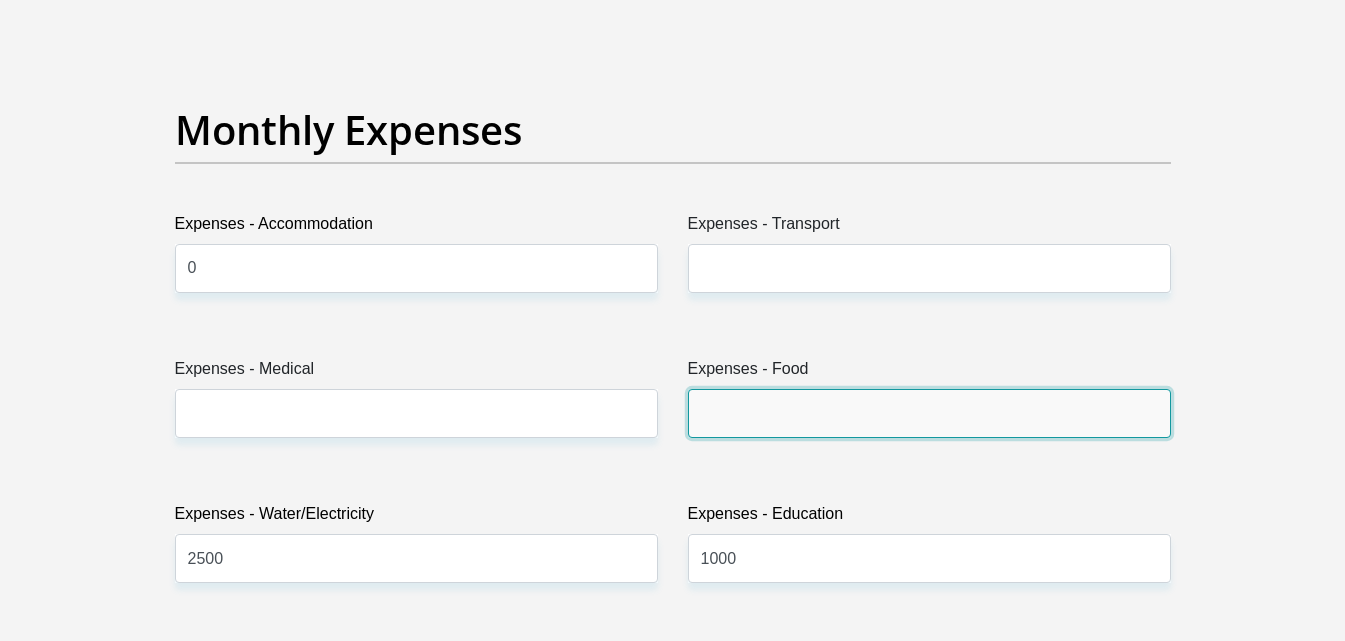 click on "Expenses - Food" at bounding box center [929, 413] 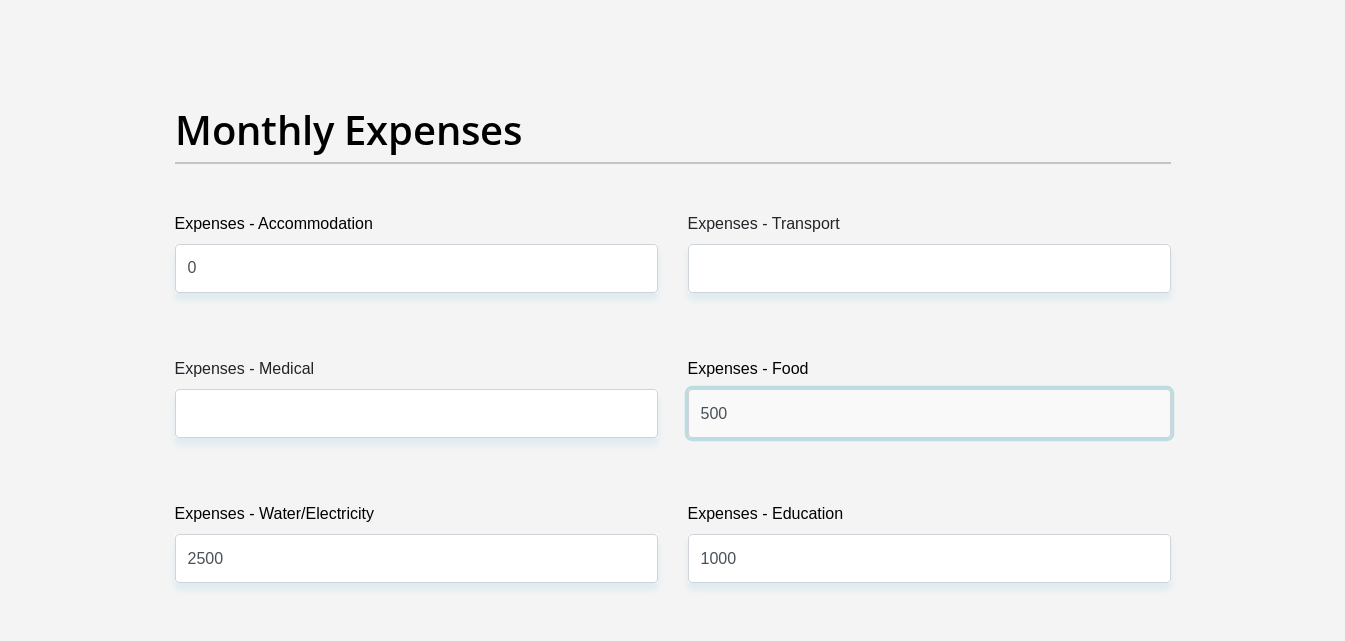type on "500" 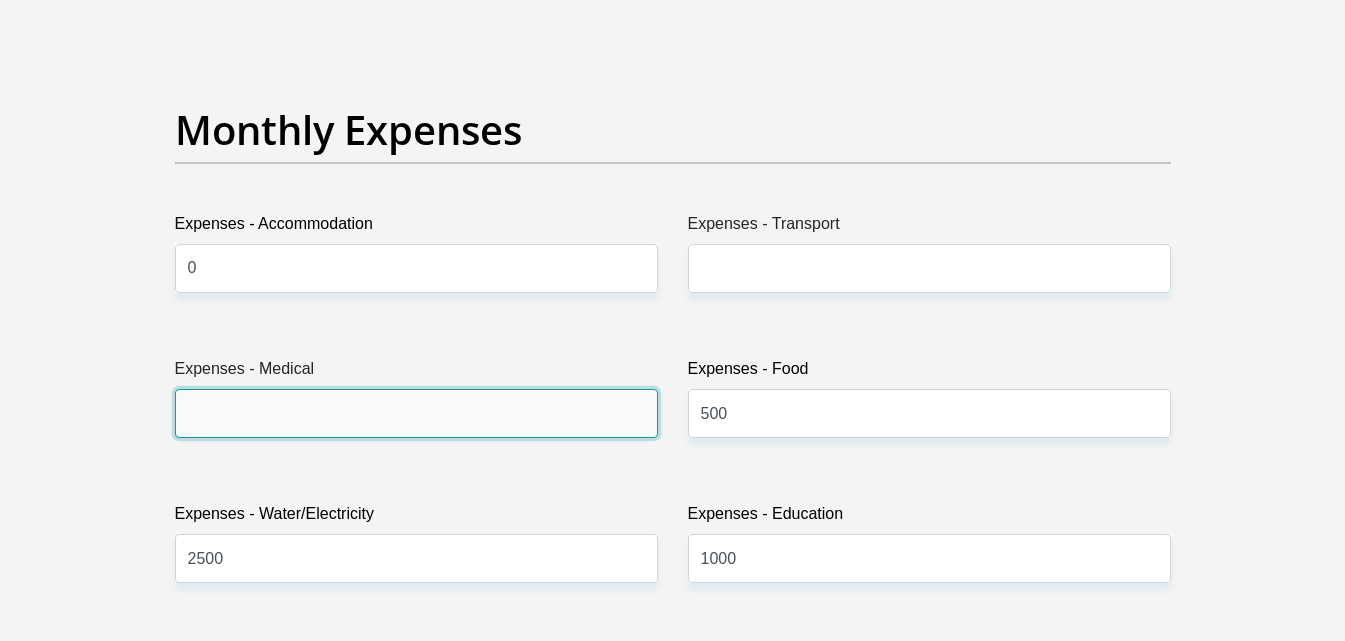 click on "Expenses - Medical" at bounding box center (416, 413) 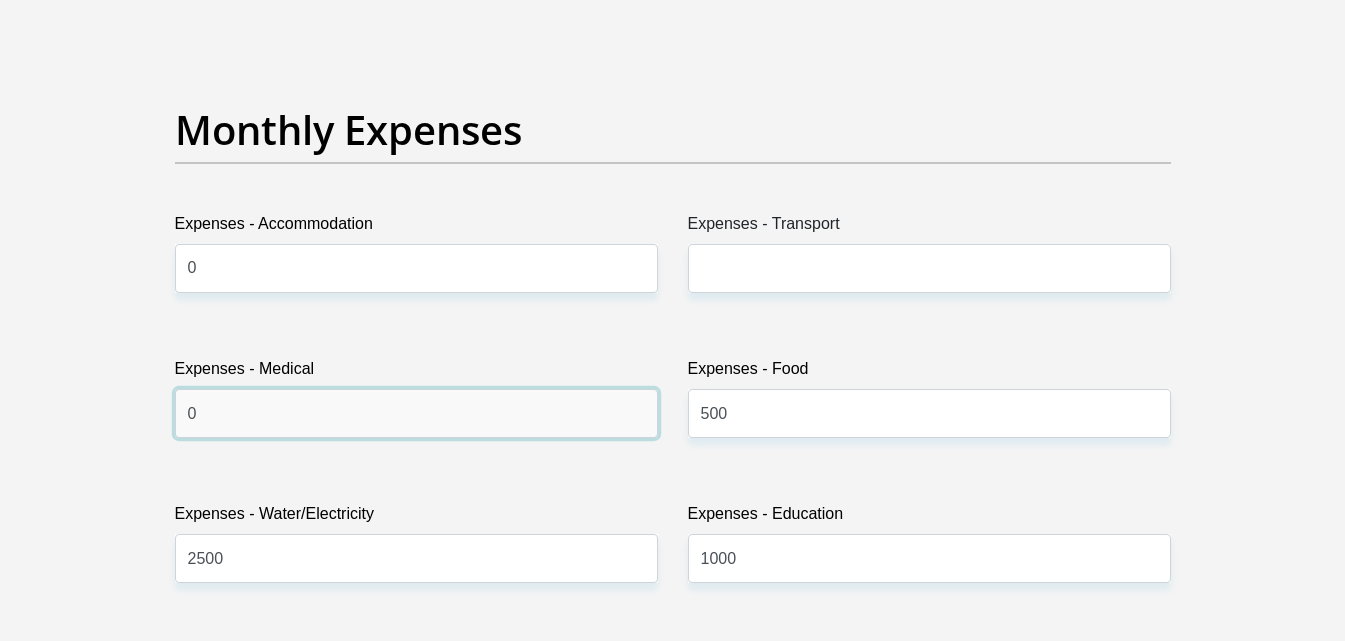 type on "0" 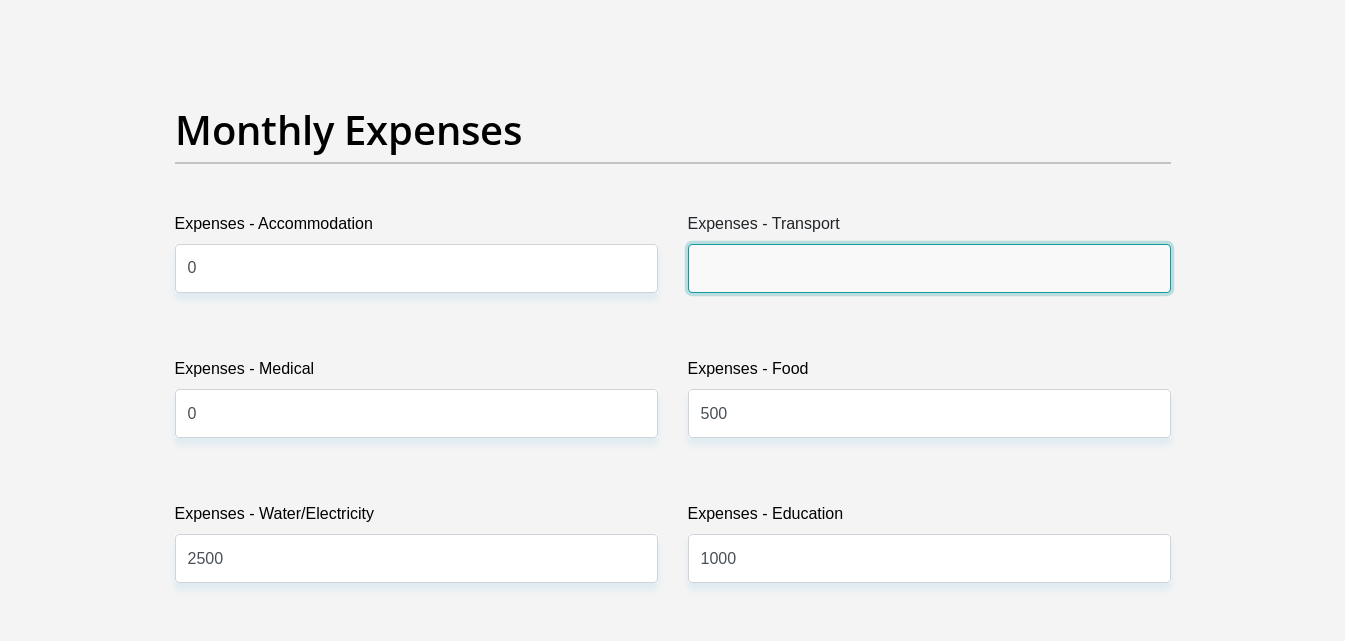 click on "Expenses - Transport" at bounding box center [929, 268] 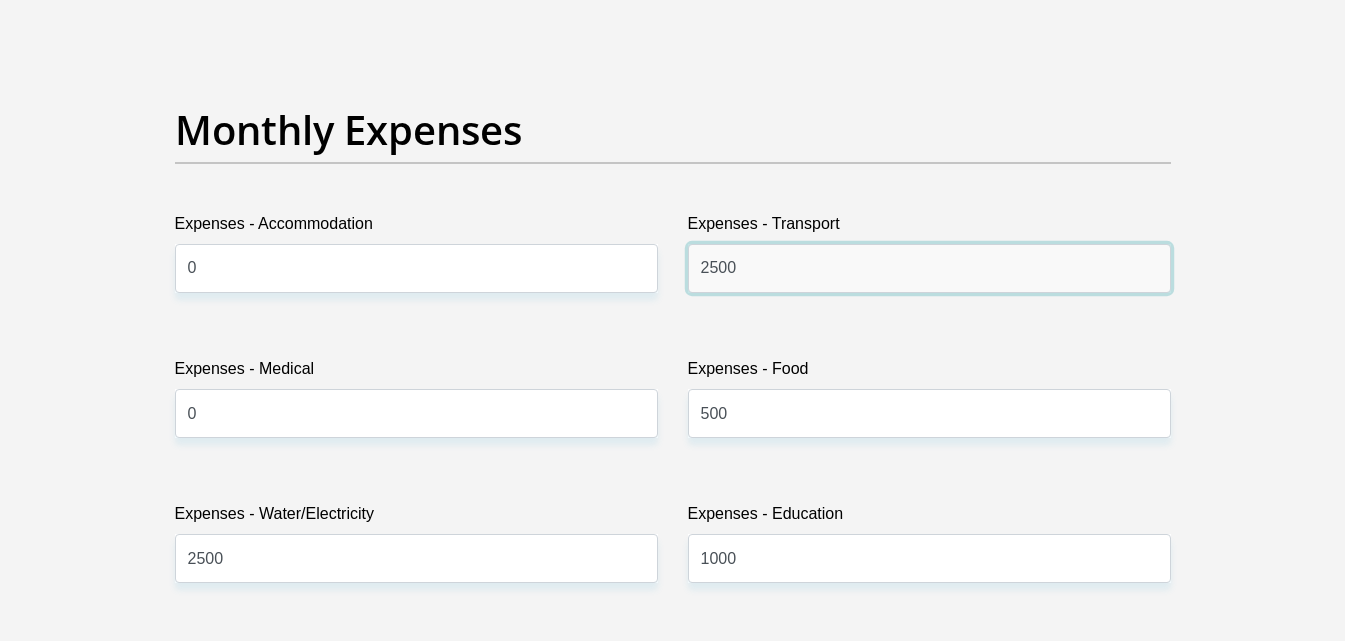 type on "2500" 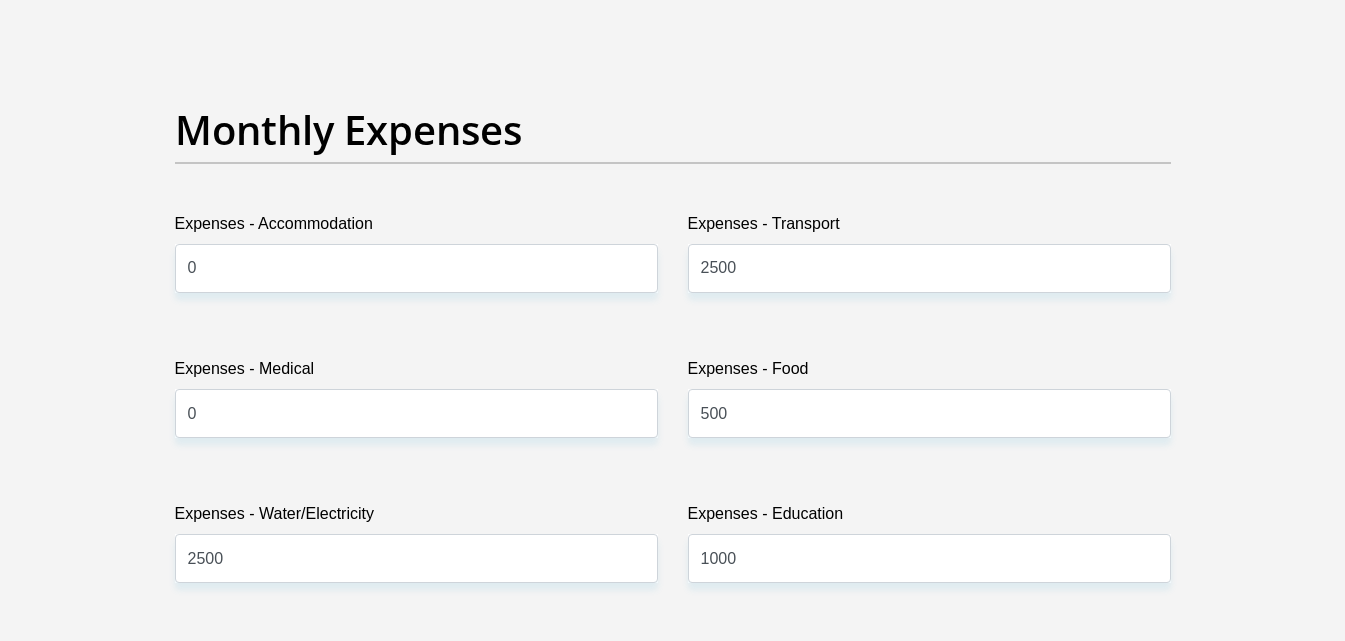 click on "Title
Mr
Ms
Mrs
Dr
Other
First Name
Rushni
Surname
Majiet
ID Number
7108090205083
Please input valid ID number
Race
Black
Coloured
Indian
White
Other
Contact Number
0823478305
Please input valid contact number
Nationality
South Africa
Afghanistan
Aland Islands  Albania  Algeria" at bounding box center (673, 767) 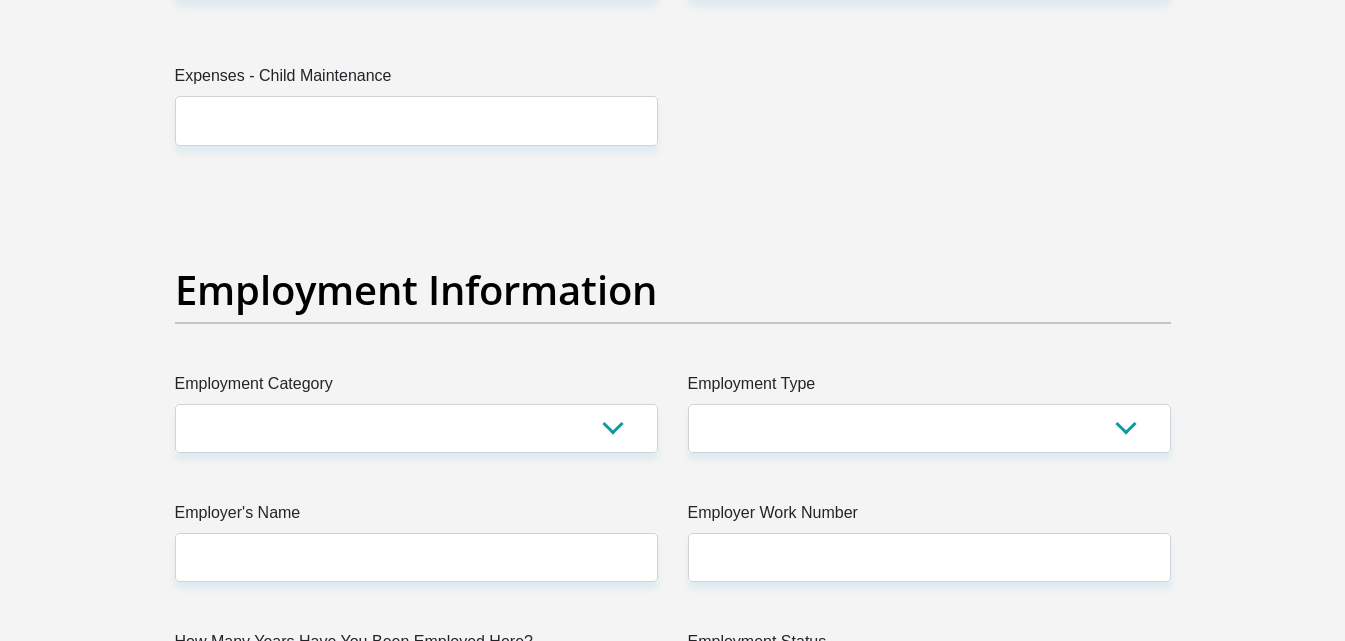 scroll, scrollTop: 3400, scrollLeft: 0, axis: vertical 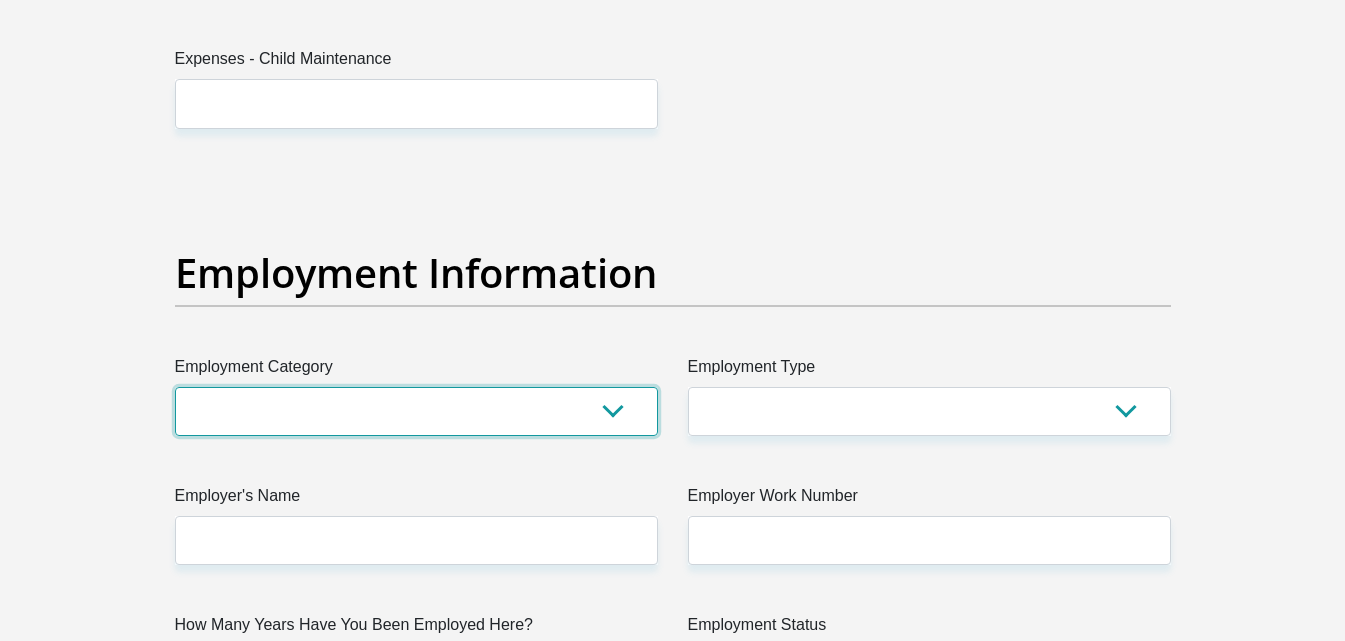 click on "AGRICULTURE
ALCOHOL & TOBACCO
CONSTRUCTION MATERIALS
METALLURGY
EQUIPMENT FOR RENEWABLE ENERGY
SPECIALIZED CONTRACTORS
CAR
GAMING (INCL. INTERNET
OTHER WHOLESALE
UNLICENSED PHARMACEUTICALS
CURRENCY EXCHANGE HOUSES
OTHER FINANCIAL INSTITUTIONS & INSURANCE
REAL ESTATE AGENTS
OIL & GAS
OTHER MATERIALS (E.G. IRON ORE)
PRECIOUS STONES & PRECIOUS METALS
POLITICAL ORGANIZATIONS
RELIGIOUS ORGANIZATIONS(NOT SECTS)
ACTI. HAVING BUSINESS DEAL WITH PUBLIC ADMINISTRATION
LAUNDROMATS" at bounding box center [416, 411] 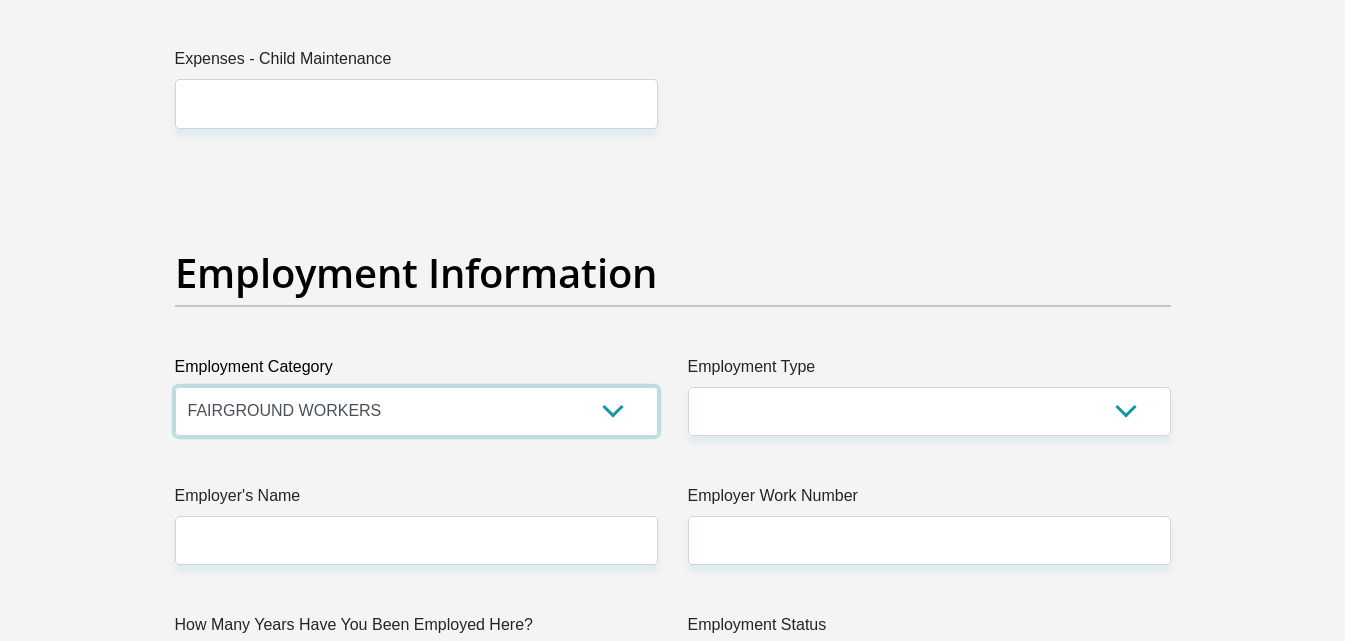 click on "AGRICULTURE
ALCOHOL & TOBACCO
CONSTRUCTION MATERIALS
METALLURGY
EQUIPMENT FOR RENEWABLE ENERGY
SPECIALIZED CONTRACTORS
CAR
GAMING (INCL. INTERNET
OTHER WHOLESALE
UNLICENSED PHARMACEUTICALS
CURRENCY EXCHANGE HOUSES
OTHER FINANCIAL INSTITUTIONS & INSURANCE
REAL ESTATE AGENTS
OIL & GAS
OTHER MATERIALS (E.G. IRON ORE)
PRECIOUS STONES & PRECIOUS METALS
POLITICAL ORGANIZATIONS
RELIGIOUS ORGANIZATIONS(NOT SECTS)
ACTI. HAVING BUSINESS DEAL WITH PUBLIC ADMINISTRATION
LAUNDROMATS" at bounding box center (416, 411) 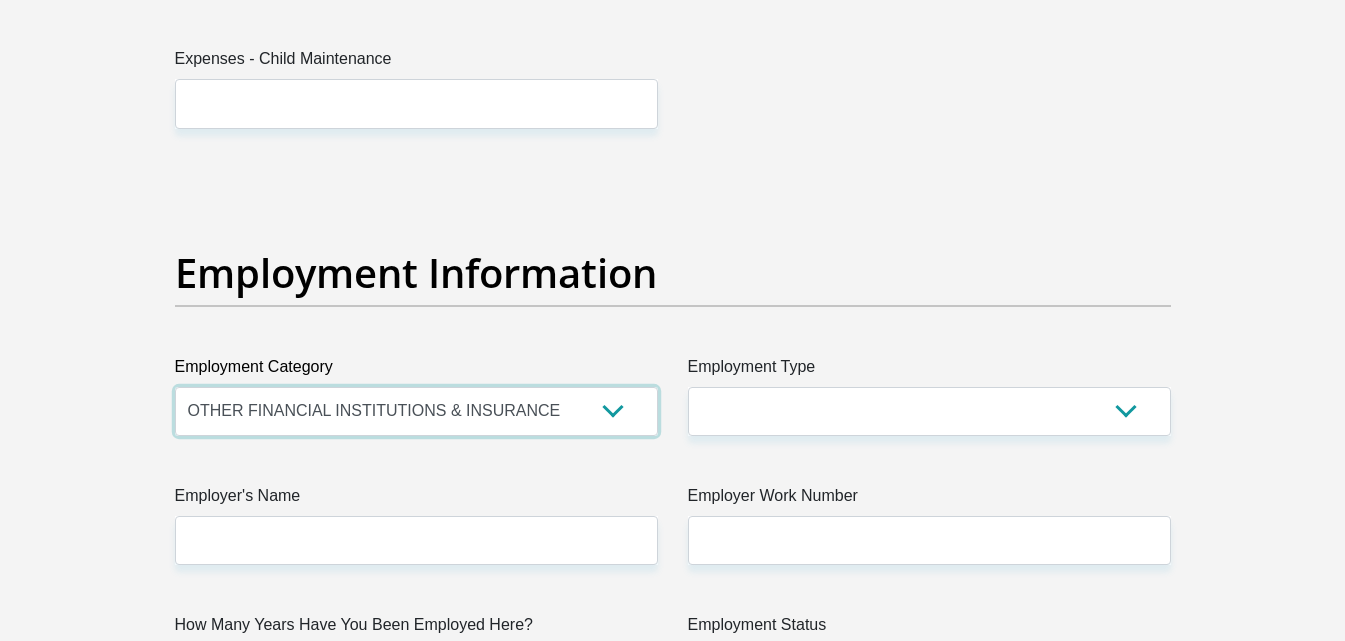 click on "AGRICULTURE
ALCOHOL & TOBACCO
CONSTRUCTION MATERIALS
METALLURGY
EQUIPMENT FOR RENEWABLE ENERGY
SPECIALIZED CONTRACTORS
CAR
GAMING (INCL. INTERNET
OTHER WHOLESALE
UNLICENSED PHARMACEUTICALS
CURRENCY EXCHANGE HOUSES
OTHER FINANCIAL INSTITUTIONS & INSURANCE
REAL ESTATE AGENTS
OIL & GAS
OTHER MATERIALS (E.G. IRON ORE)
PRECIOUS STONES & PRECIOUS METALS
POLITICAL ORGANIZATIONS
RELIGIOUS ORGANIZATIONS(NOT SECTS)
ACTI. HAVING BUSINESS DEAL WITH PUBLIC ADMINISTRATION
LAUNDROMATS" at bounding box center (416, 411) 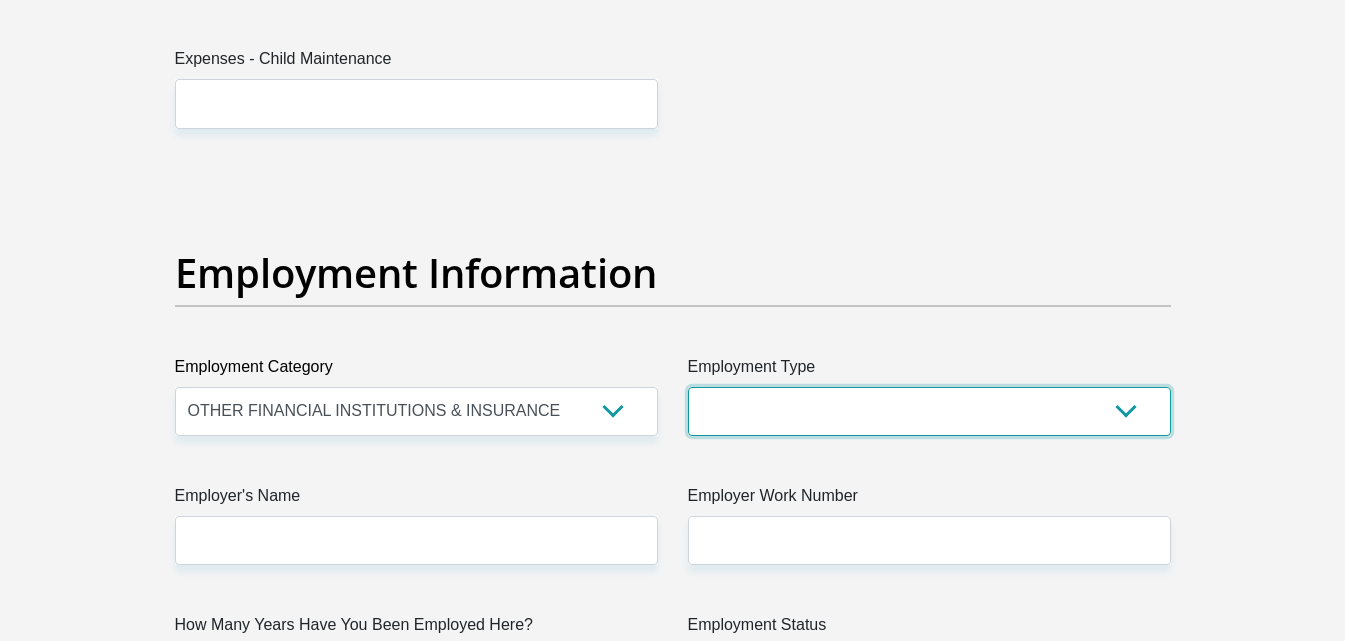 click on "College/Lecturer
Craft Seller
Creative
Driver
Executive
Farmer
Forces - Non Commissioned
Forces - Officer
Hawker
Housewife
Labourer
Licenced Professional
Manager
Miner
Non Licenced Professional
Office Staff/Clerk
Outside Worker
Pensioner
Permanent Teacher
Production/Manufacturing
Sales
Self-Employed
Semi-Professional Worker
Service Industry  Social Worker  Student" at bounding box center (929, 411) 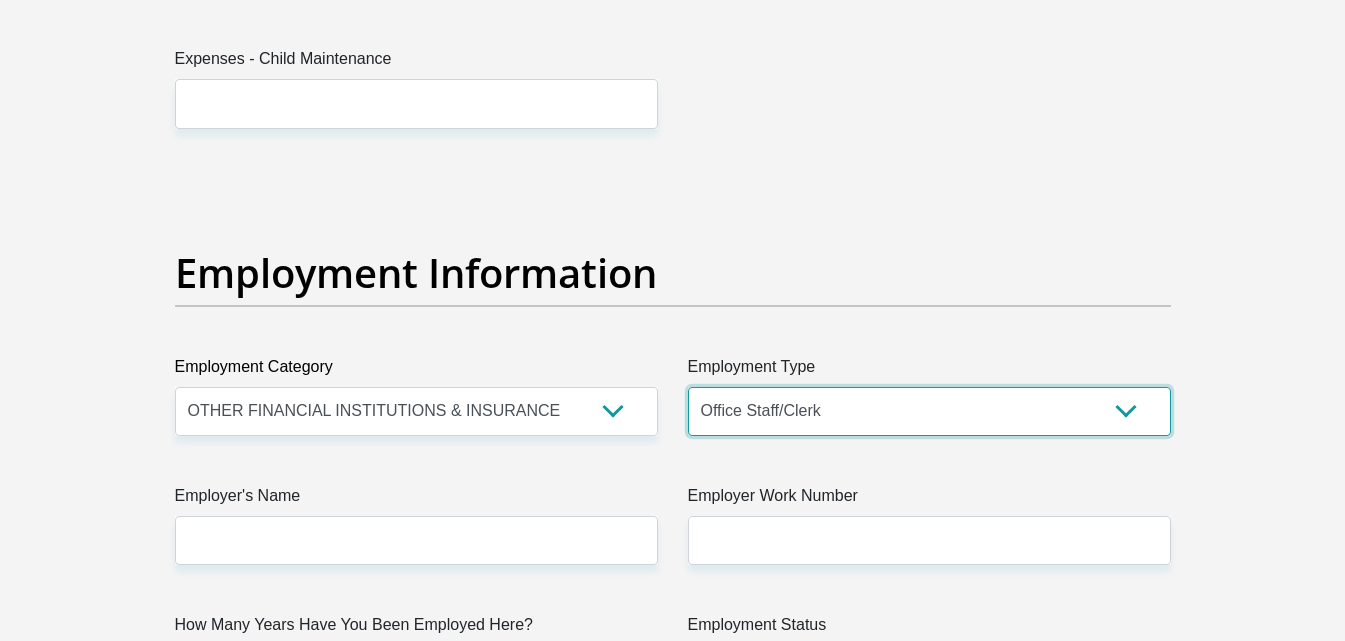 click on "College/Lecturer
Craft Seller
Creative
Driver
Executive
Farmer
Forces - Non Commissioned
Forces - Officer
Hawker
Housewife
Labourer
Licenced Professional
Manager
Miner
Non Licenced Professional
Office Staff/Clerk
Outside Worker
Pensioner
Permanent Teacher
Production/Manufacturing
Sales
Self-Employed
Semi-Professional Worker
Service Industry  Social Worker  Student" at bounding box center (929, 411) 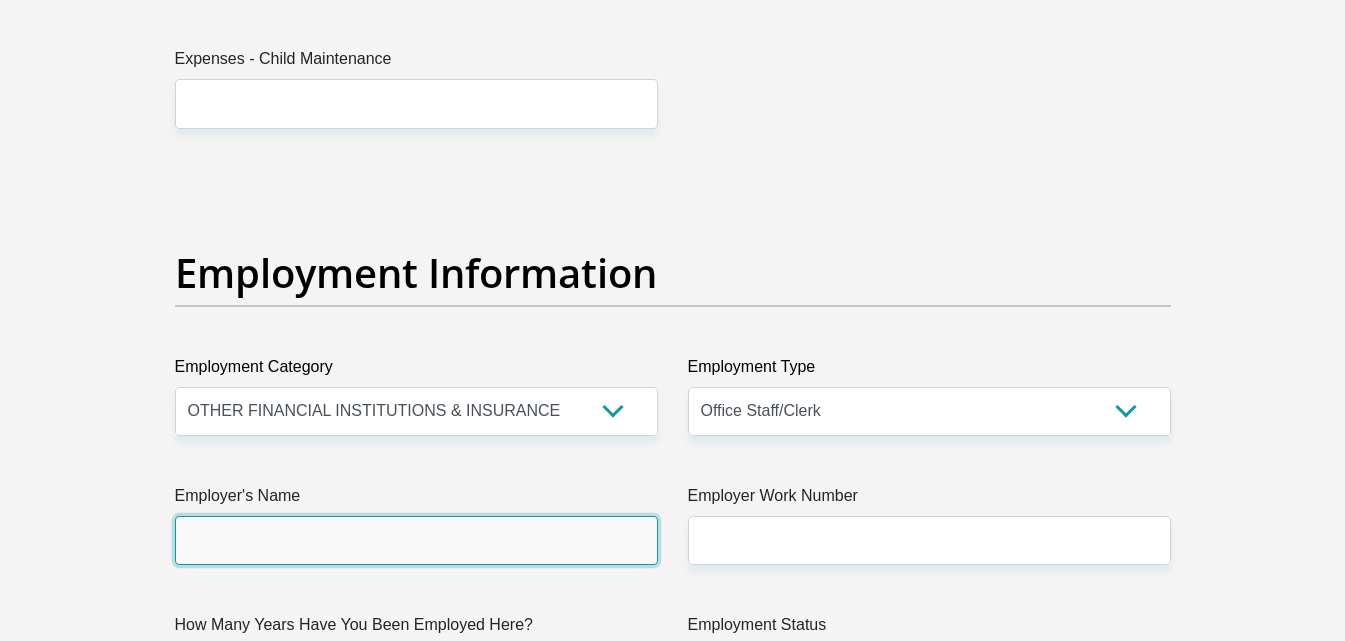 click on "Employer's Name" at bounding box center (416, 540) 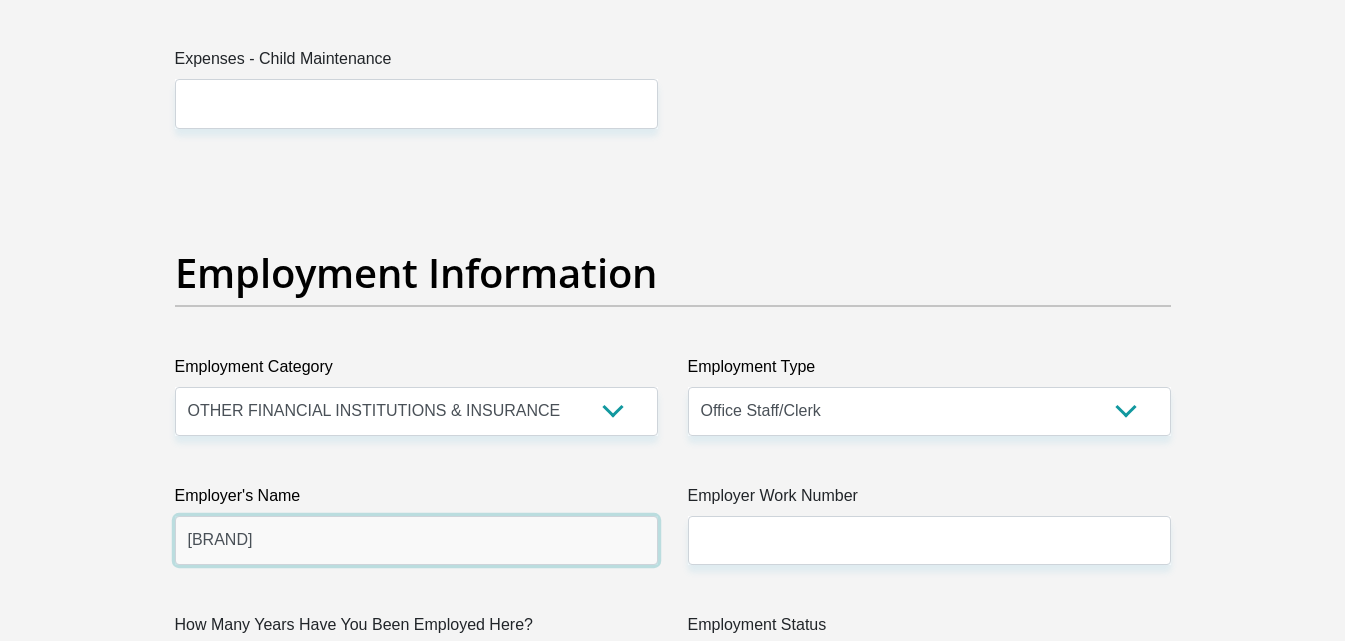 type on "Lifeforce" 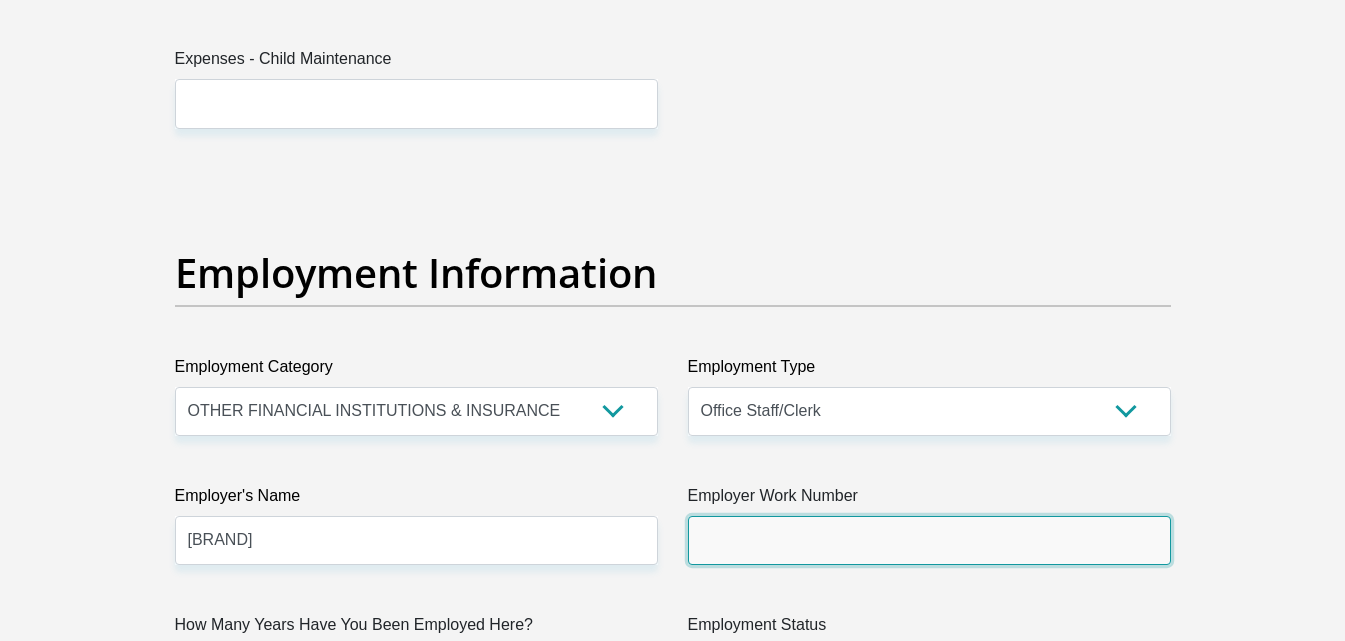click on "Employer Work Number" at bounding box center (929, 540) 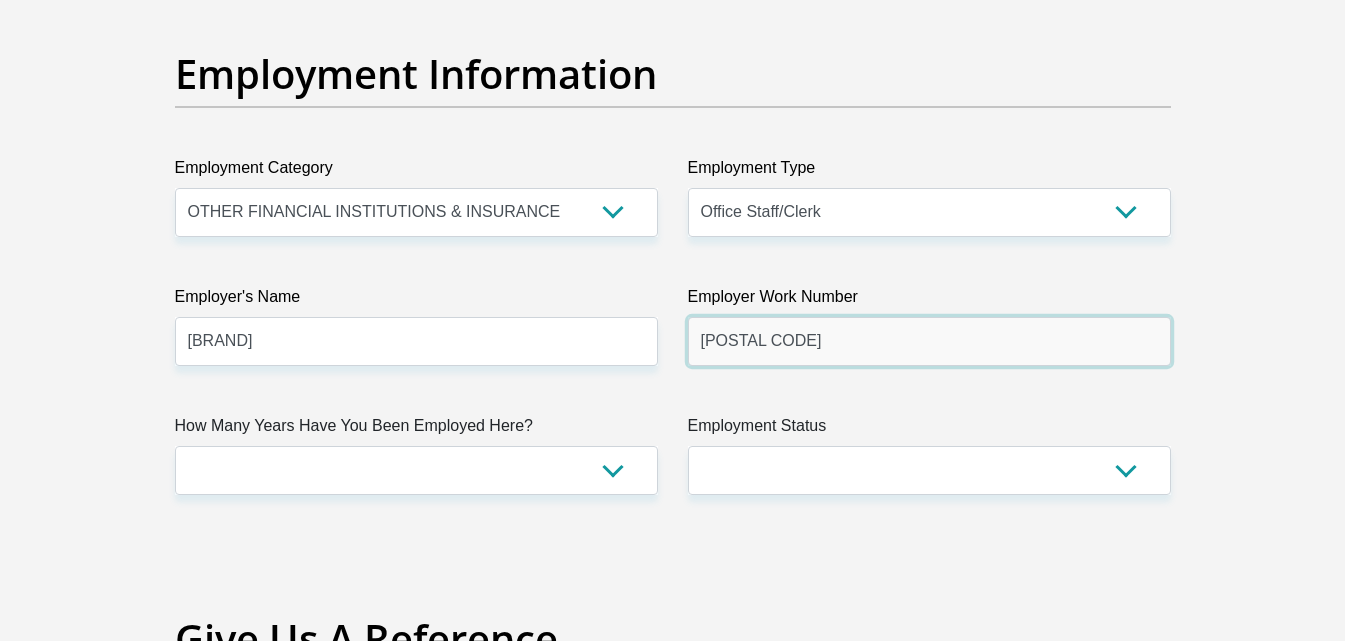scroll, scrollTop: 3600, scrollLeft: 0, axis: vertical 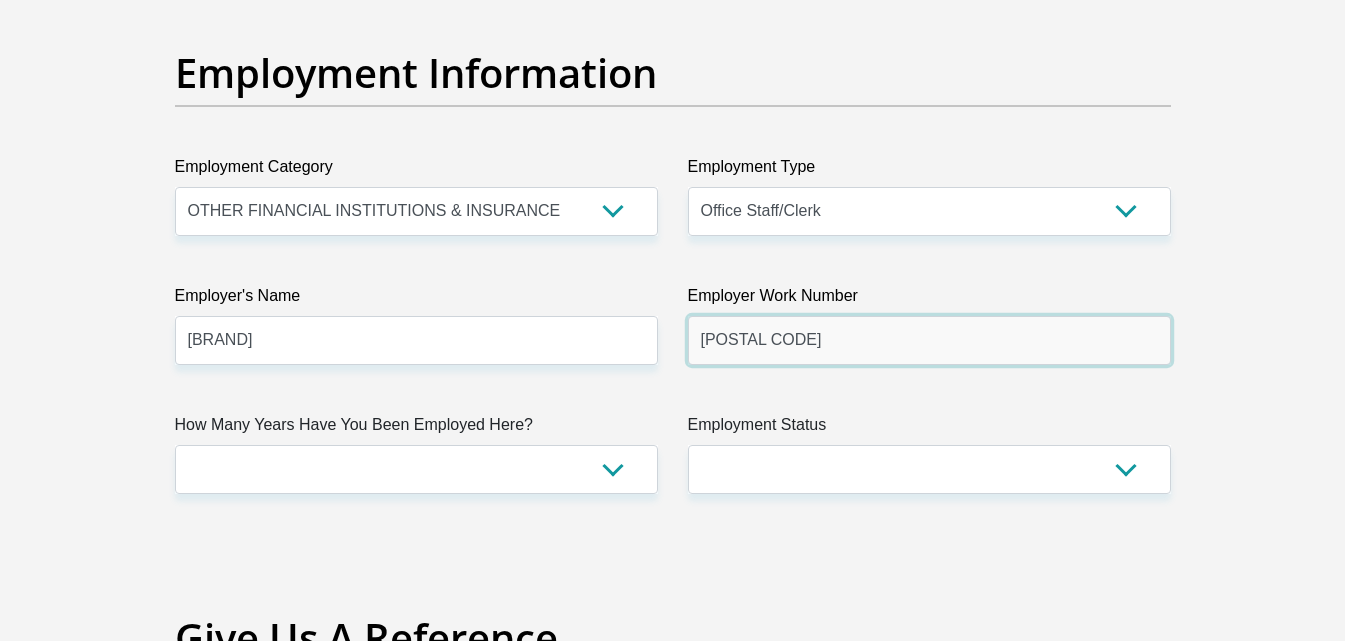 type on "0214332780" 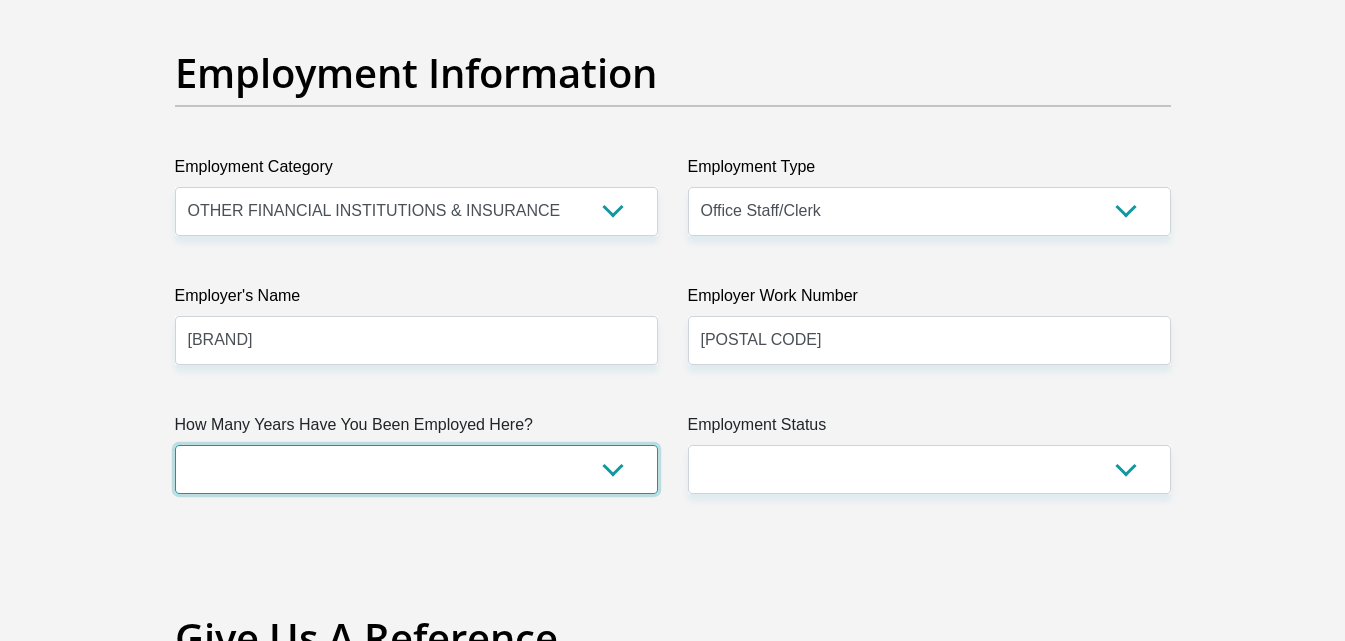 click on "less than 1 year
1-3 years
3-5 years
5+ years" at bounding box center (416, 469) 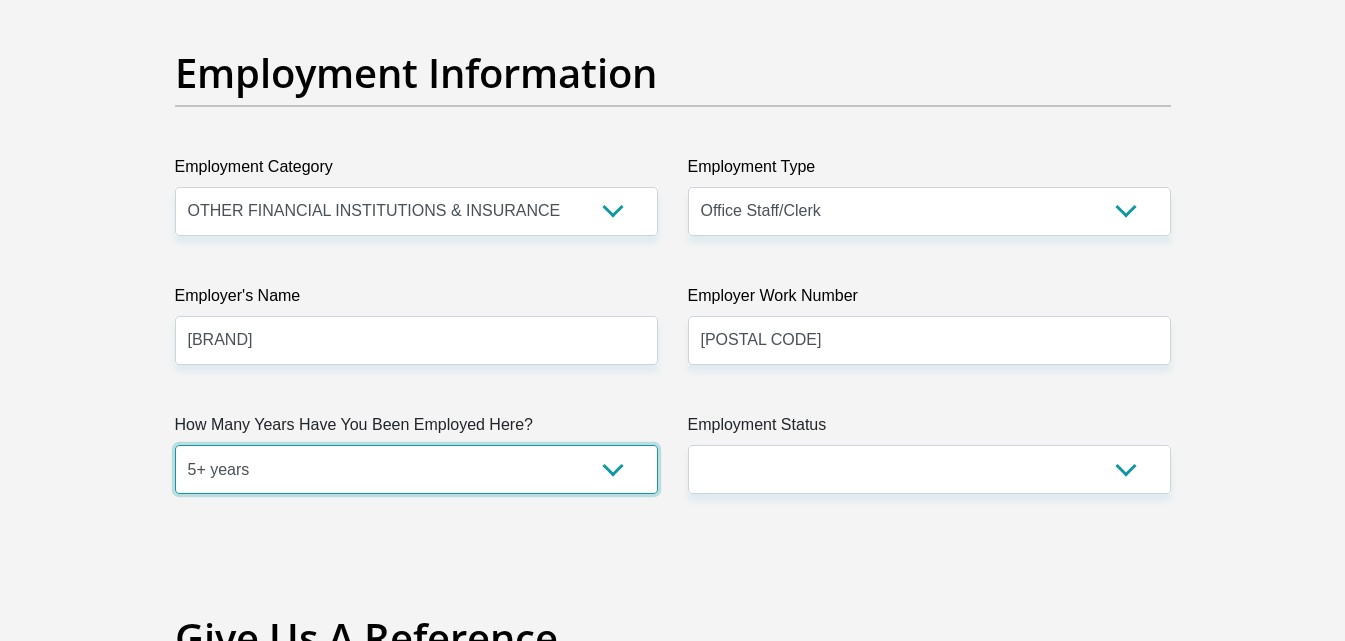click on "less than 1 year
1-3 years
3-5 years
5+ years" at bounding box center [416, 469] 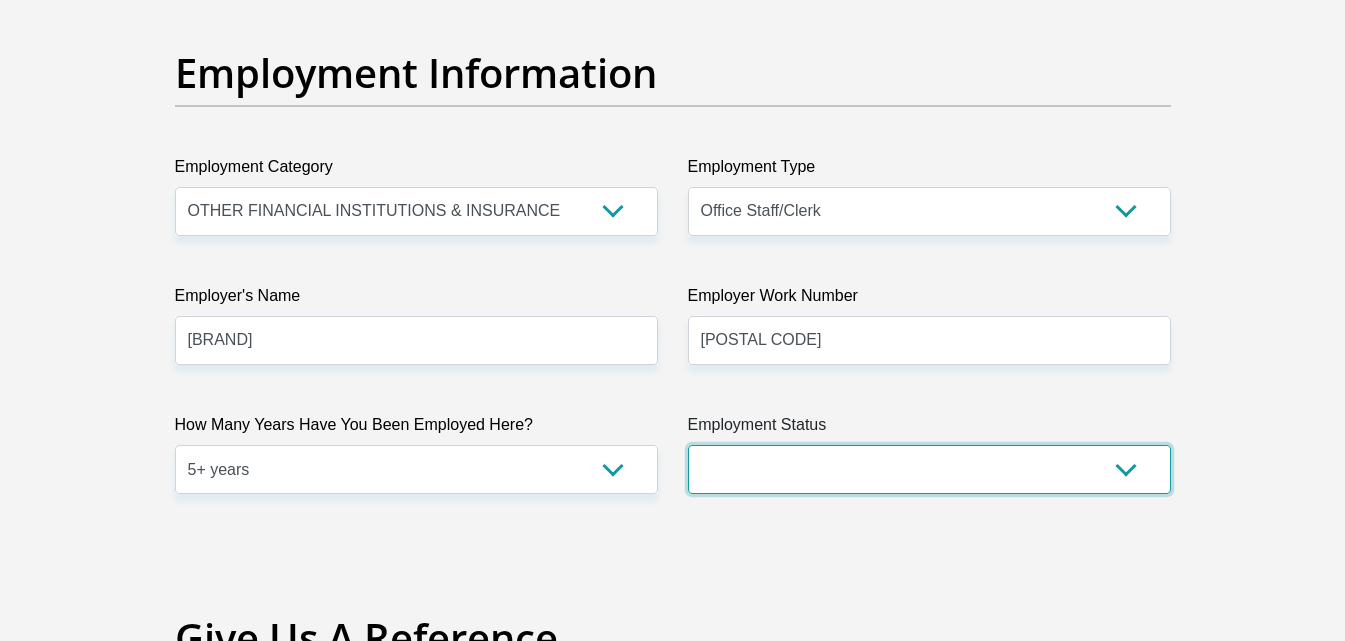 click on "Permanent/Full-time
Part-time/Casual
Contract Worker
Self-Employed
Housewife
Retired
Student
Medically Boarded
Disability
Unemployed" at bounding box center (929, 469) 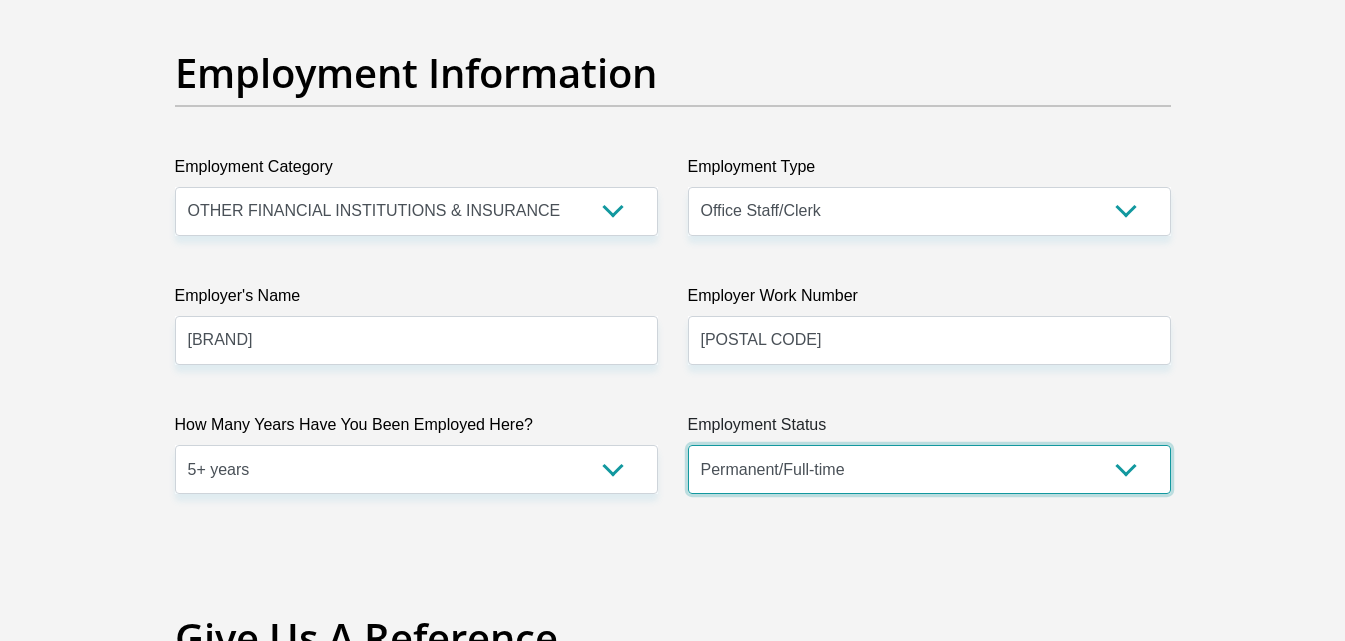 click on "Permanent/Full-time
Part-time/Casual
Contract Worker
Self-Employed
Housewife
Retired
Student
Medically Boarded
Disability
Unemployed" at bounding box center (929, 469) 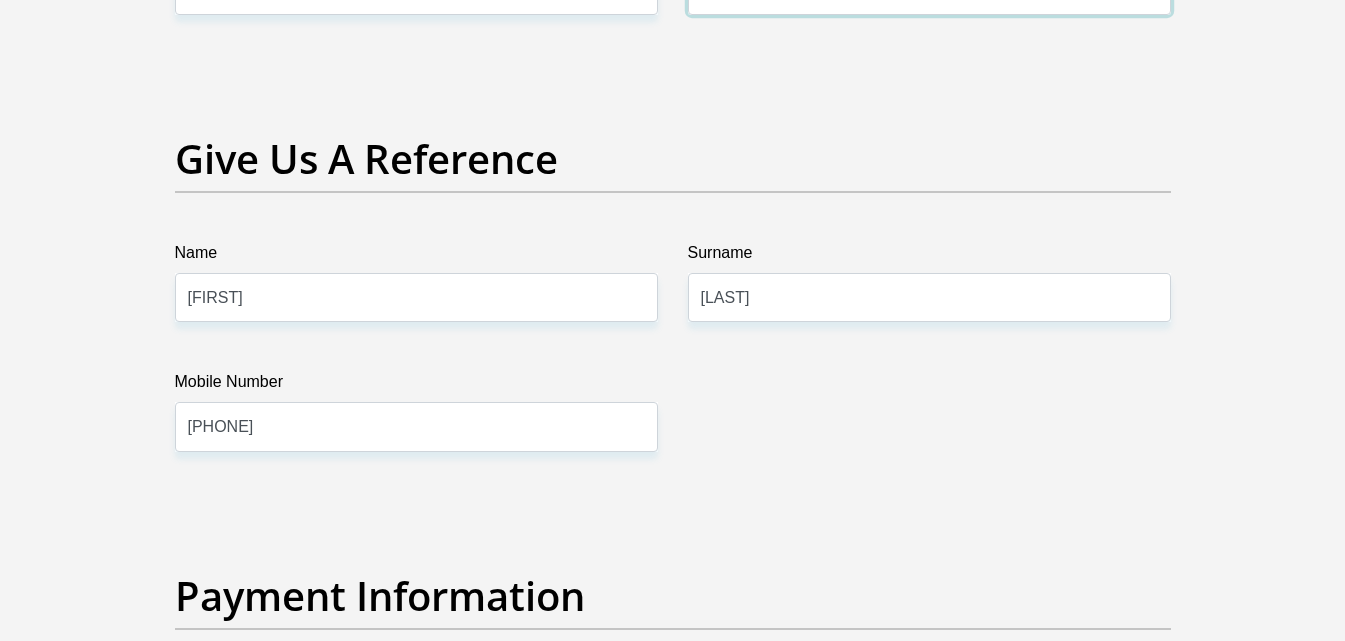 scroll, scrollTop: 4100, scrollLeft: 0, axis: vertical 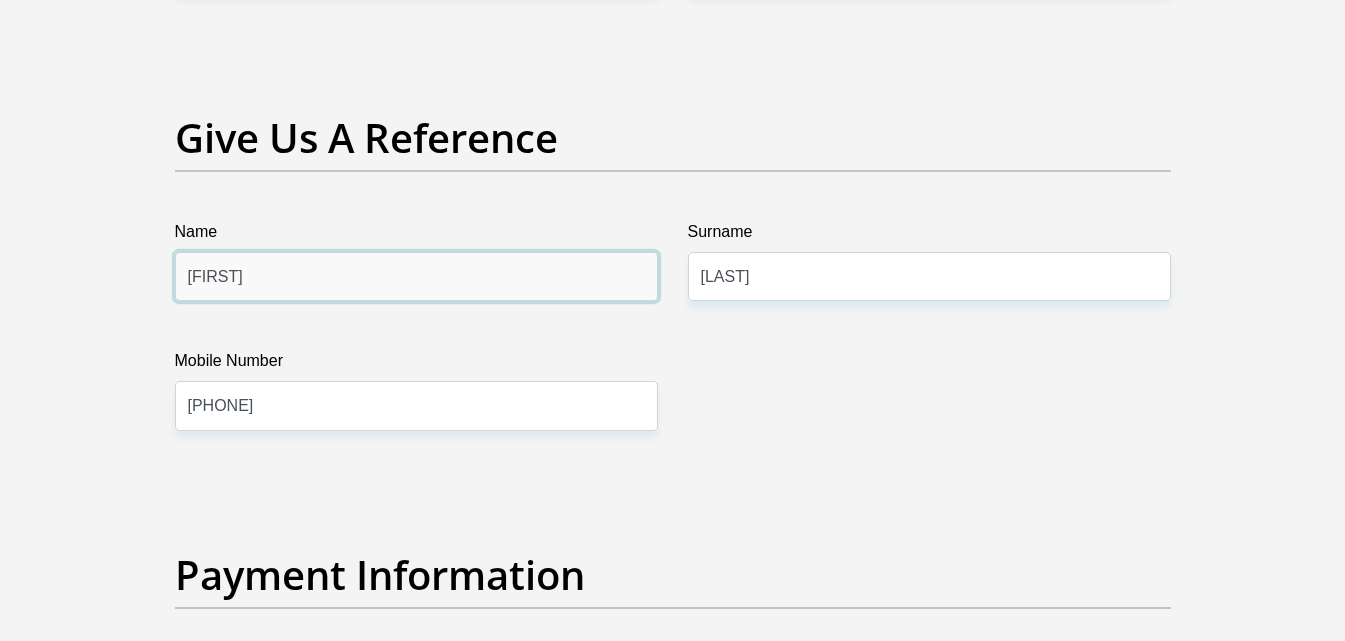 drag, startPoint x: 251, startPoint y: 281, endPoint x: 171, endPoint y: 291, distance: 80.622574 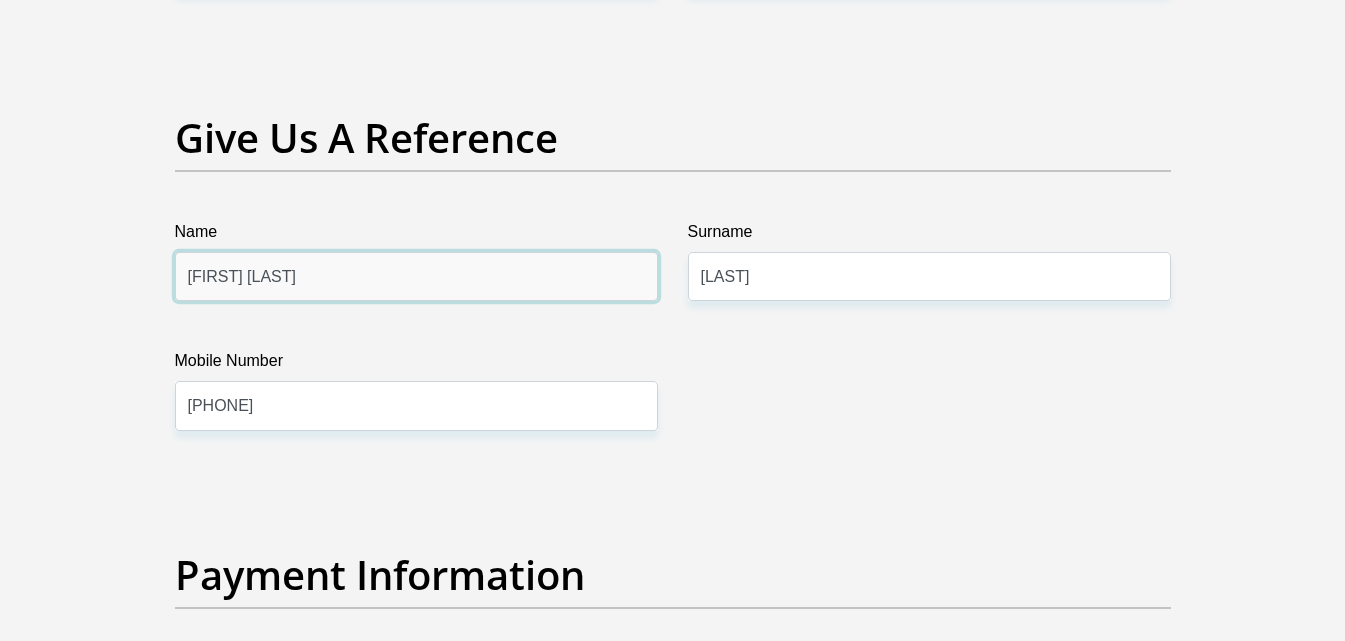 type on "Abdul Gamiet" 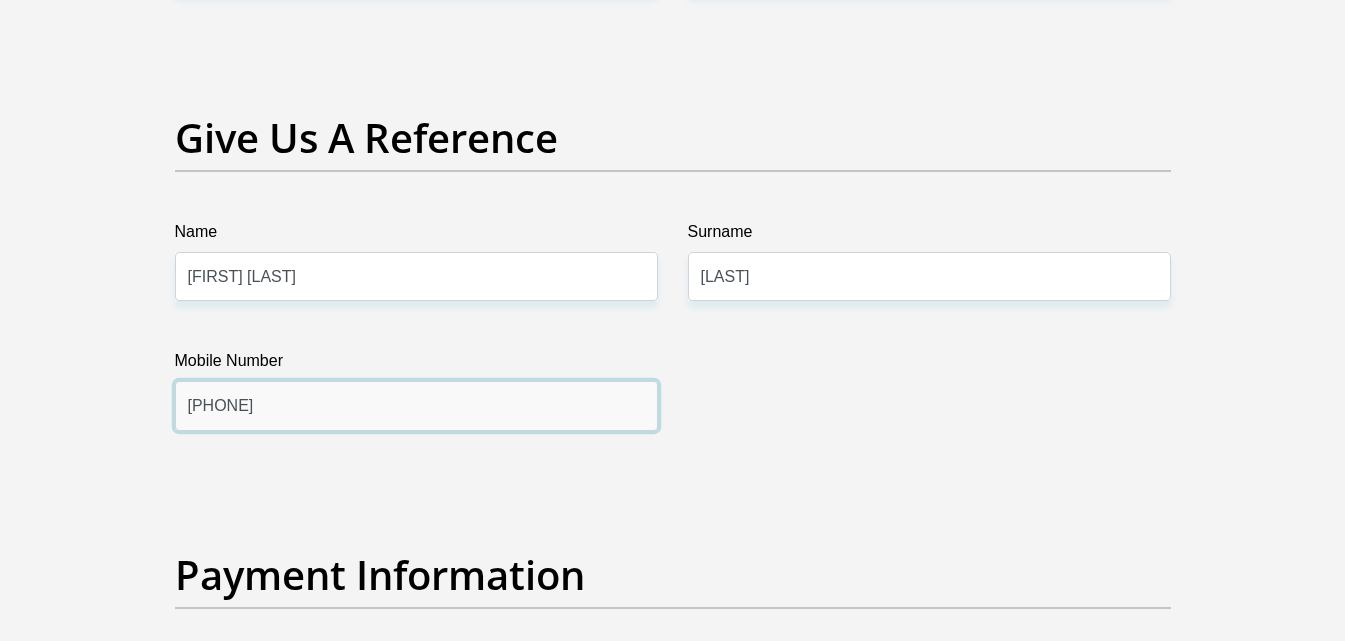 drag, startPoint x: 252, startPoint y: 410, endPoint x: 43, endPoint y: 421, distance: 209.28928 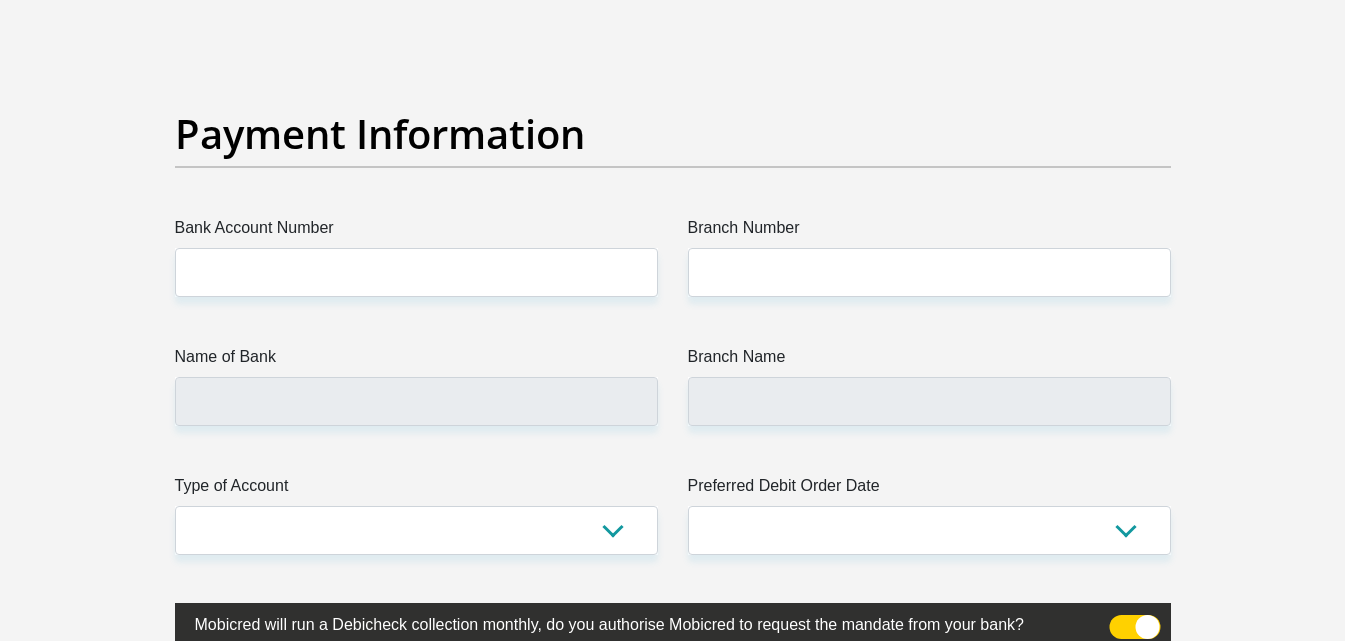 scroll, scrollTop: 4500, scrollLeft: 0, axis: vertical 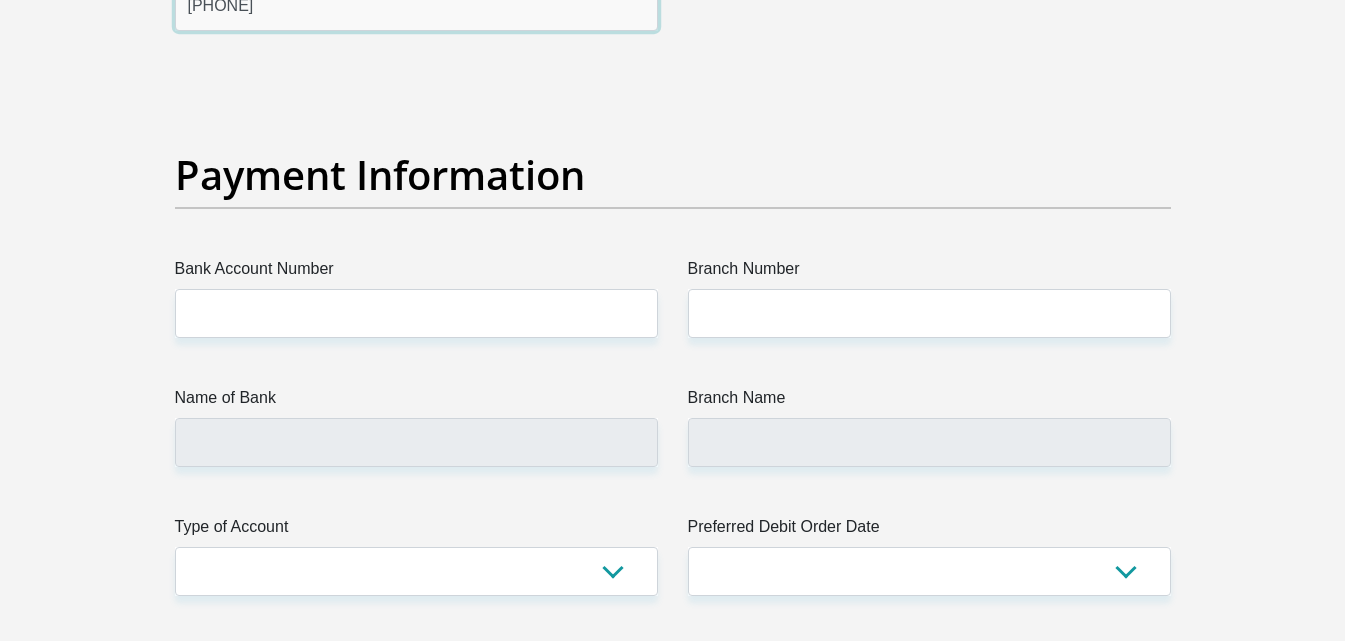 type on "0715949311" 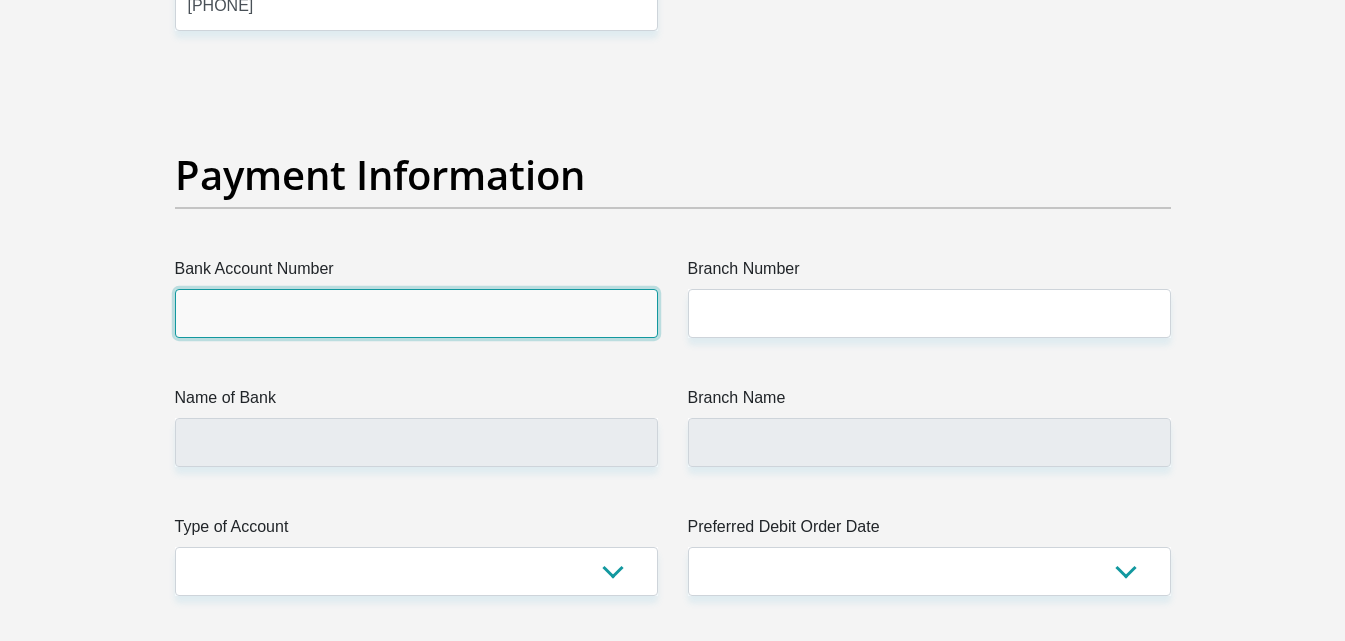 click on "Bank Account Number" at bounding box center (416, 313) 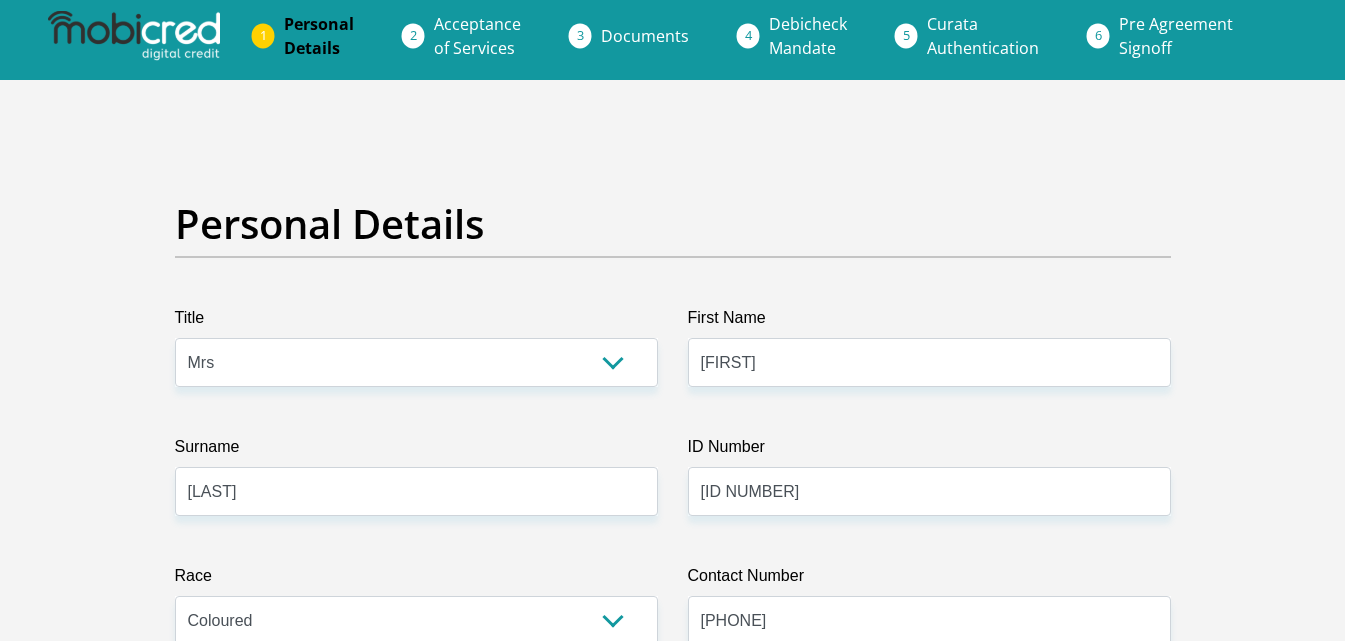 scroll, scrollTop: 0, scrollLeft: 0, axis: both 